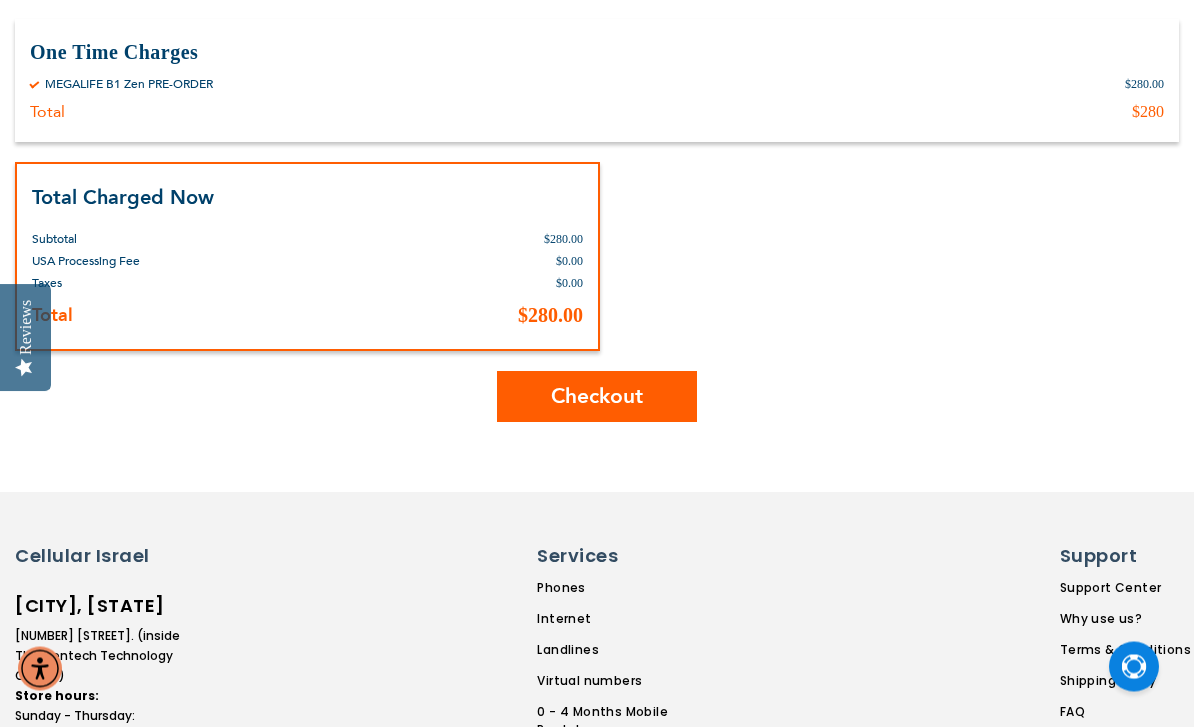 scroll, scrollTop: 454, scrollLeft: 0, axis: vertical 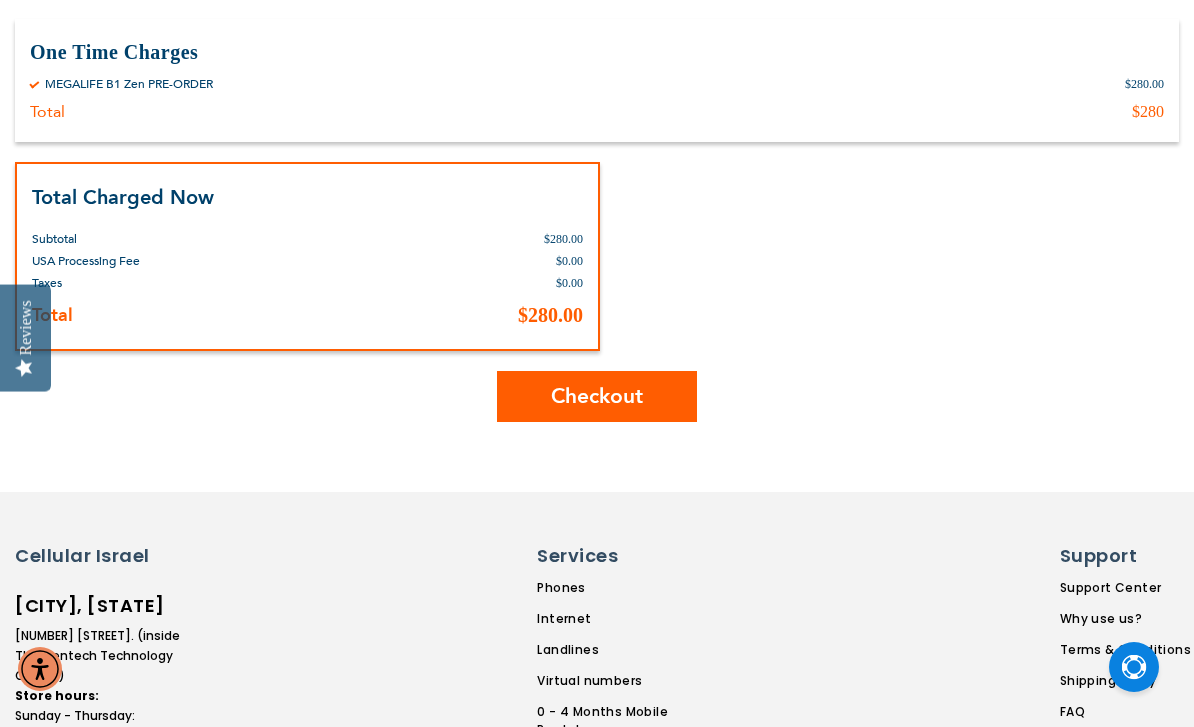 click on "Checkout" at bounding box center (597, 396) 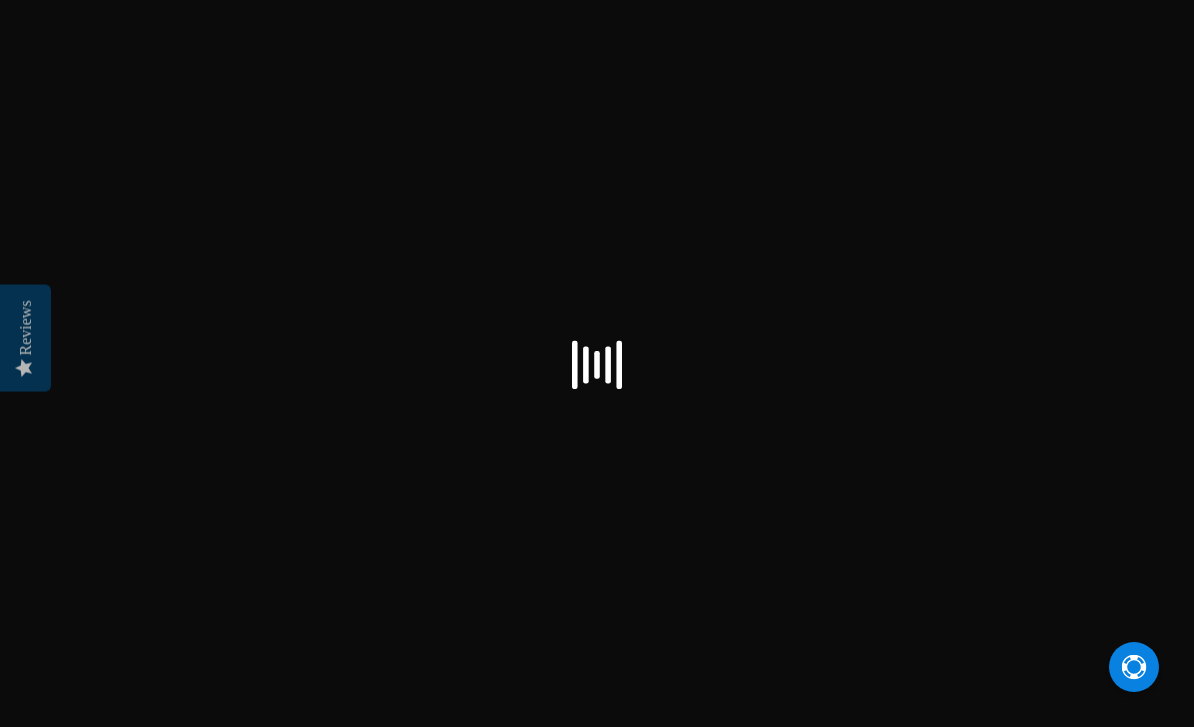 scroll, scrollTop: 0, scrollLeft: 0, axis: both 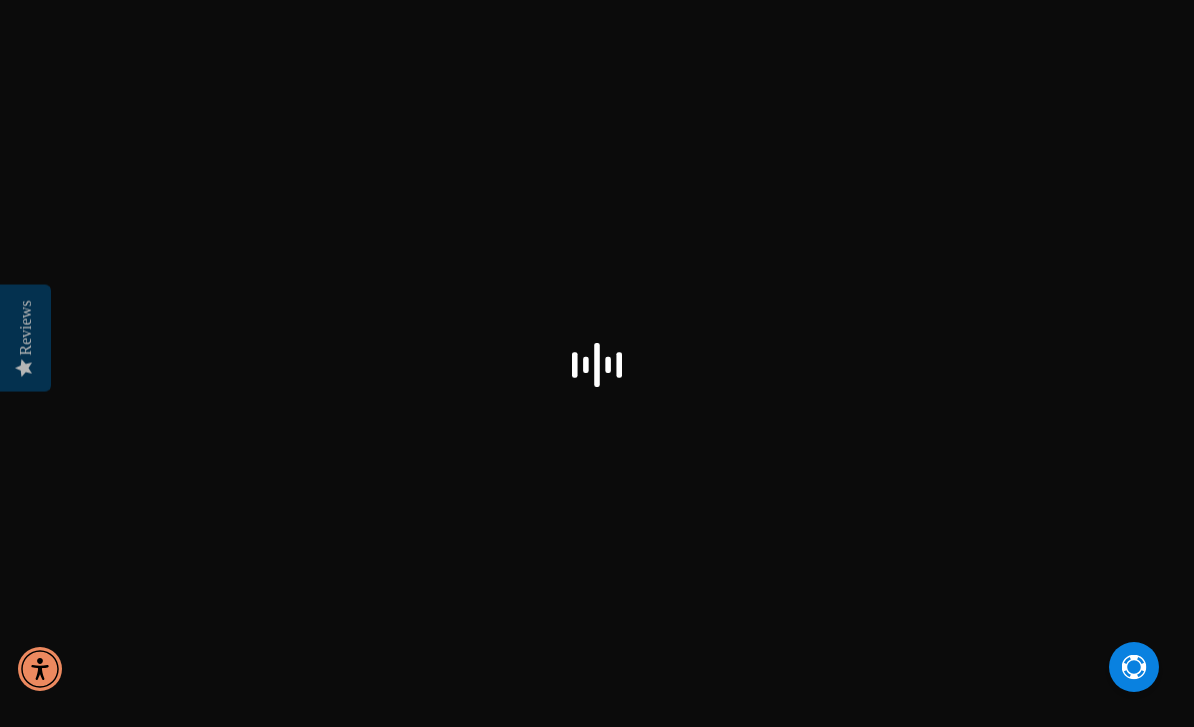 select on "US" 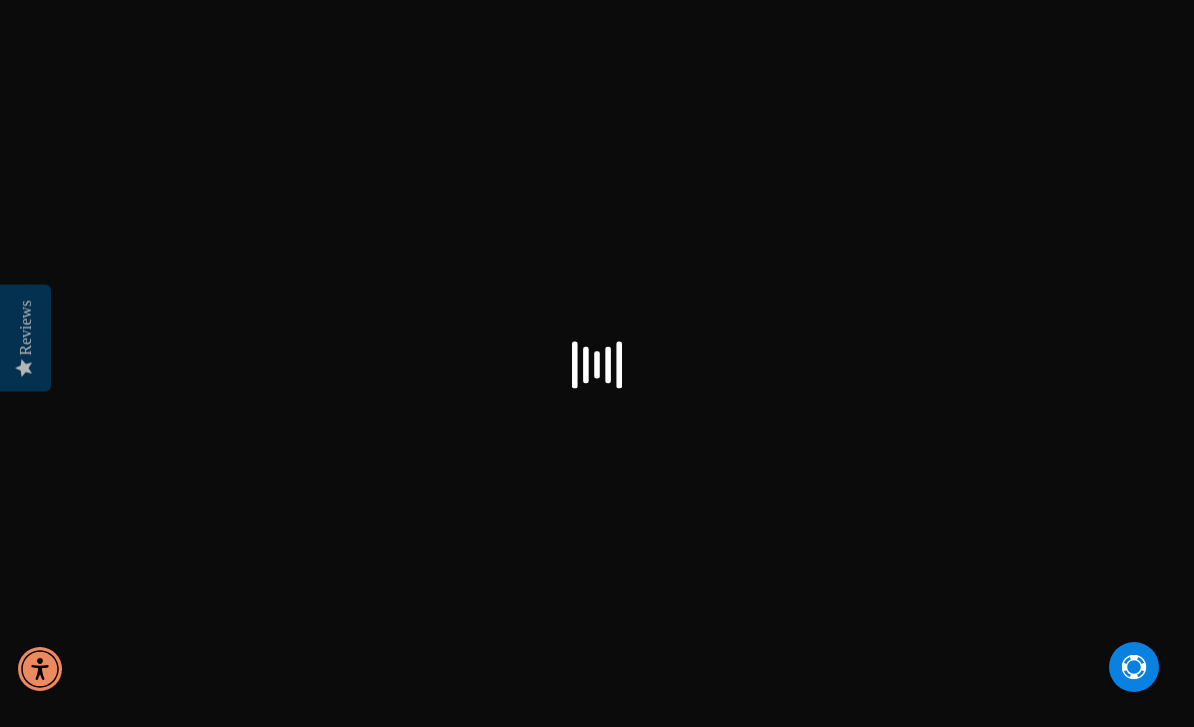 checkbox on "false" 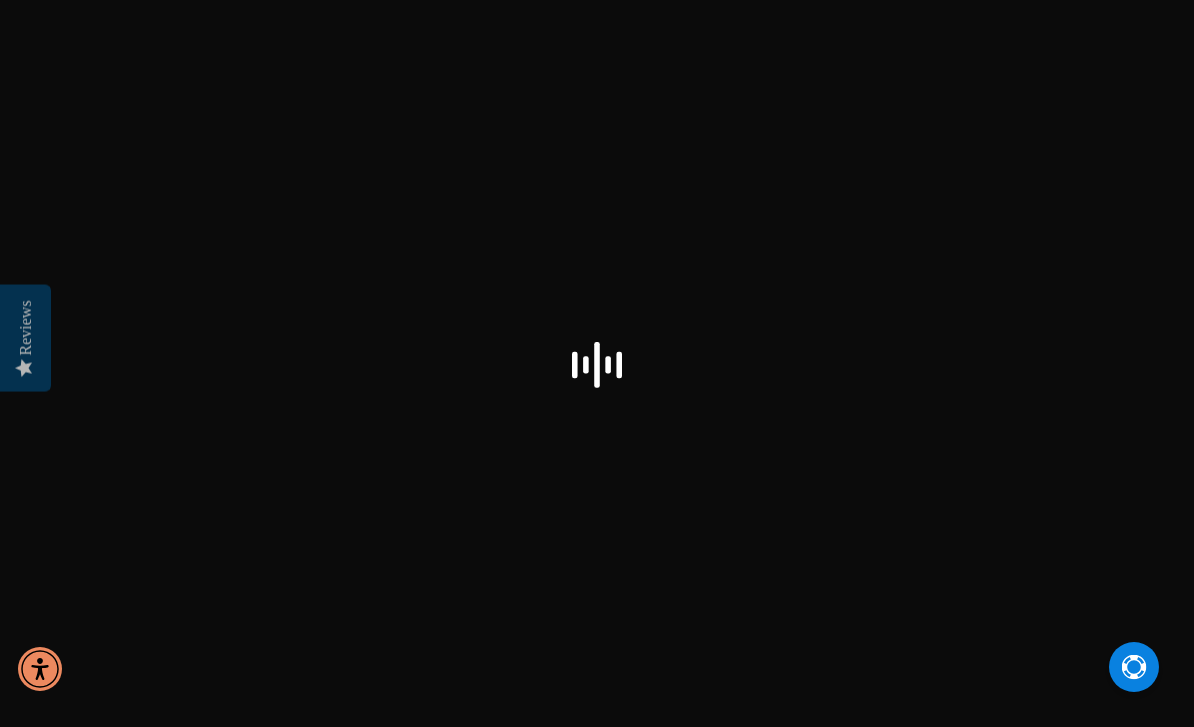select on "US" 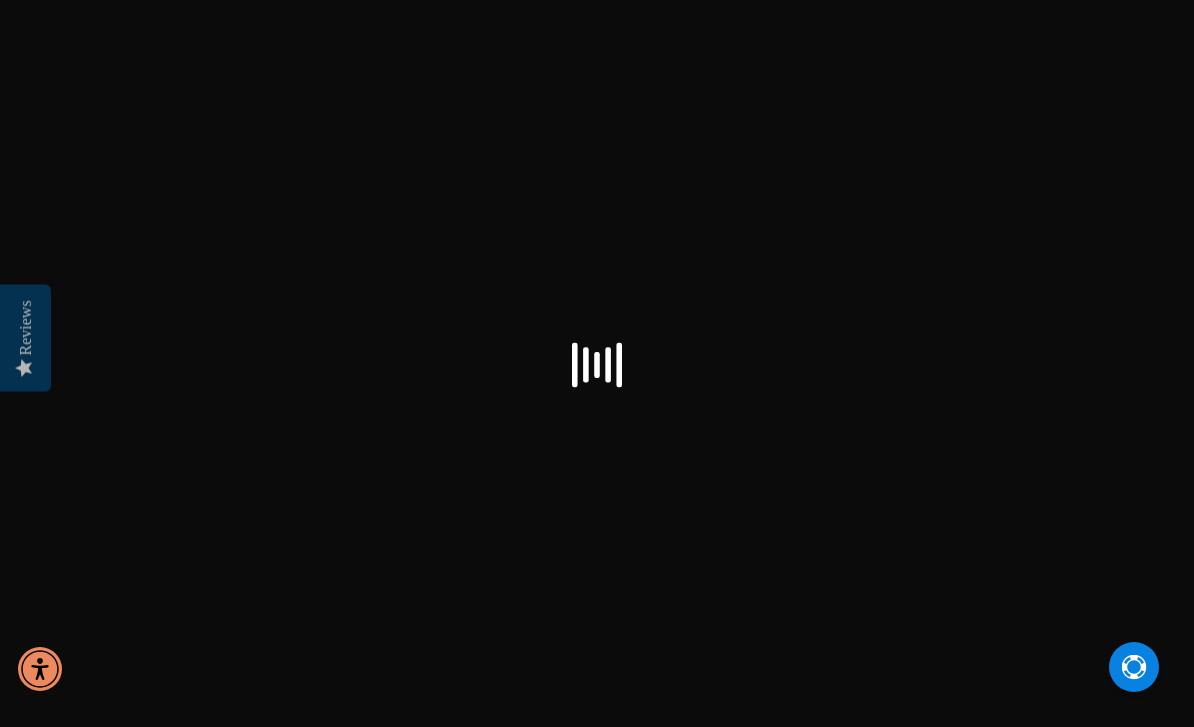 checkbox on "true" 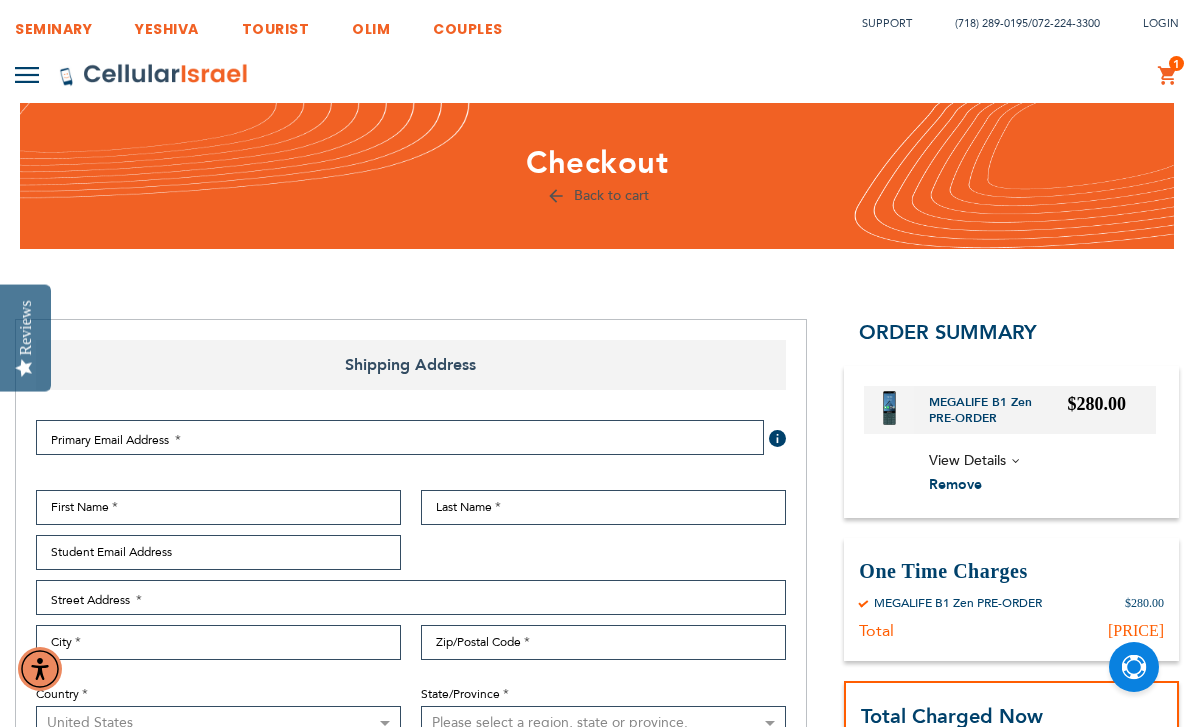 click on "View Details" at bounding box center (1042, 461) 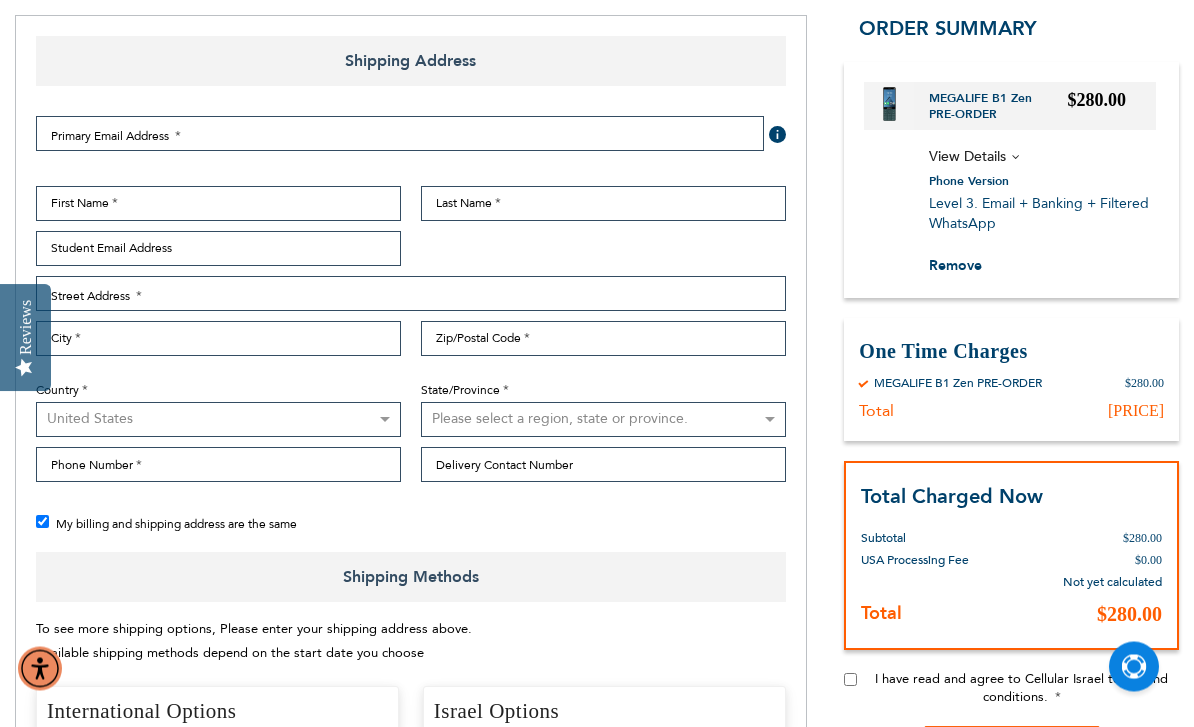 scroll, scrollTop: 307, scrollLeft: 0, axis: vertical 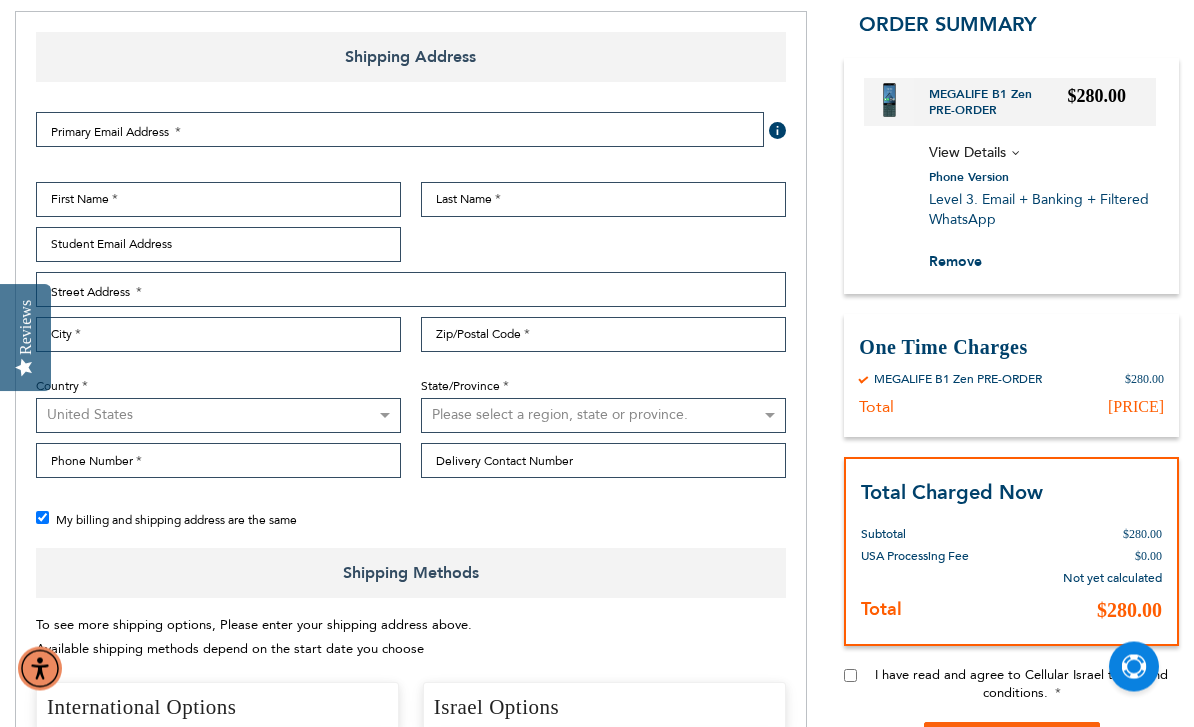 click on "I have read and agree to Cellular Israel terms and conditions." at bounding box center (850, 676) 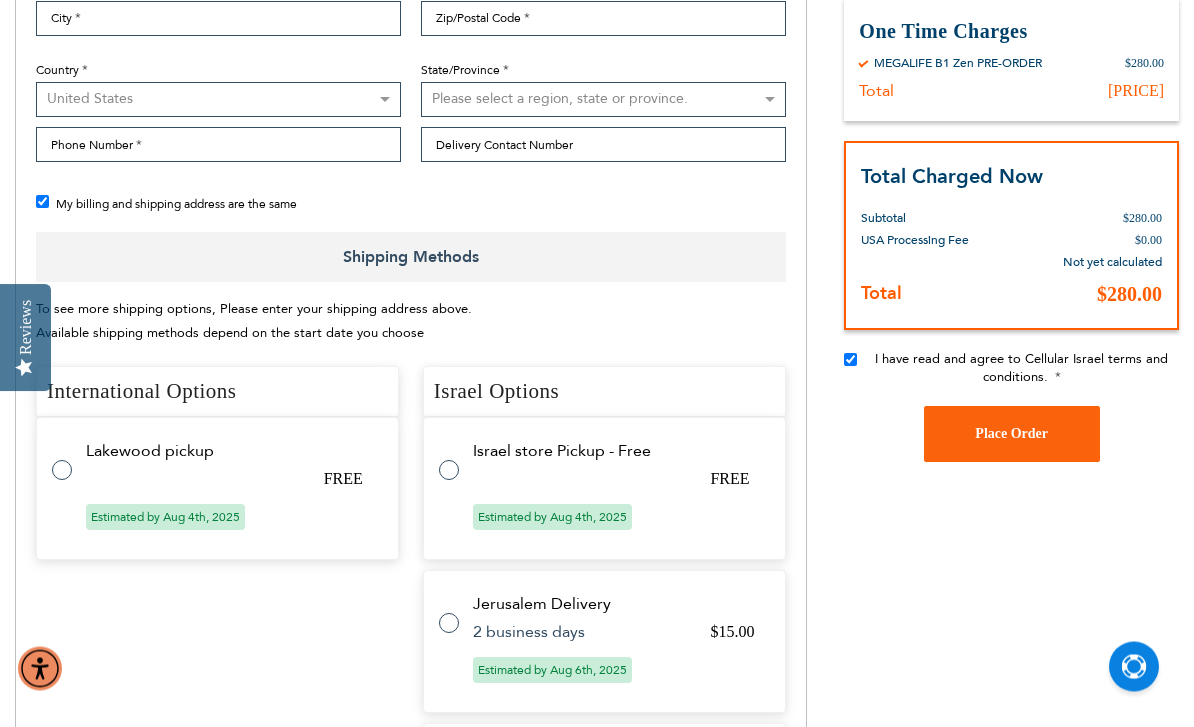 scroll, scrollTop: 624, scrollLeft: 0, axis: vertical 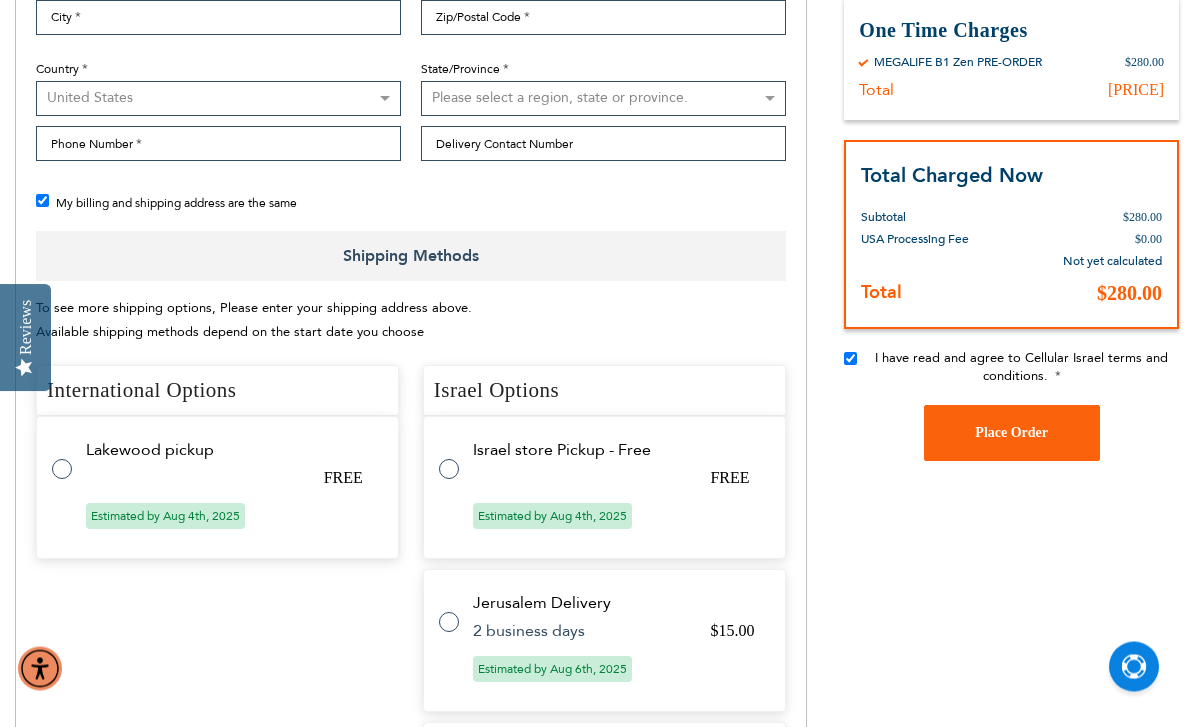 click on "[COUNTRY] [LOCATION_TYPE] - Free
FREE
[DATE]
[EMAIL]
Click Here
Password
You already have an account with us. Sign in or continue as guest.
Login
Forgot Your Password?" at bounding box center [604, 488] 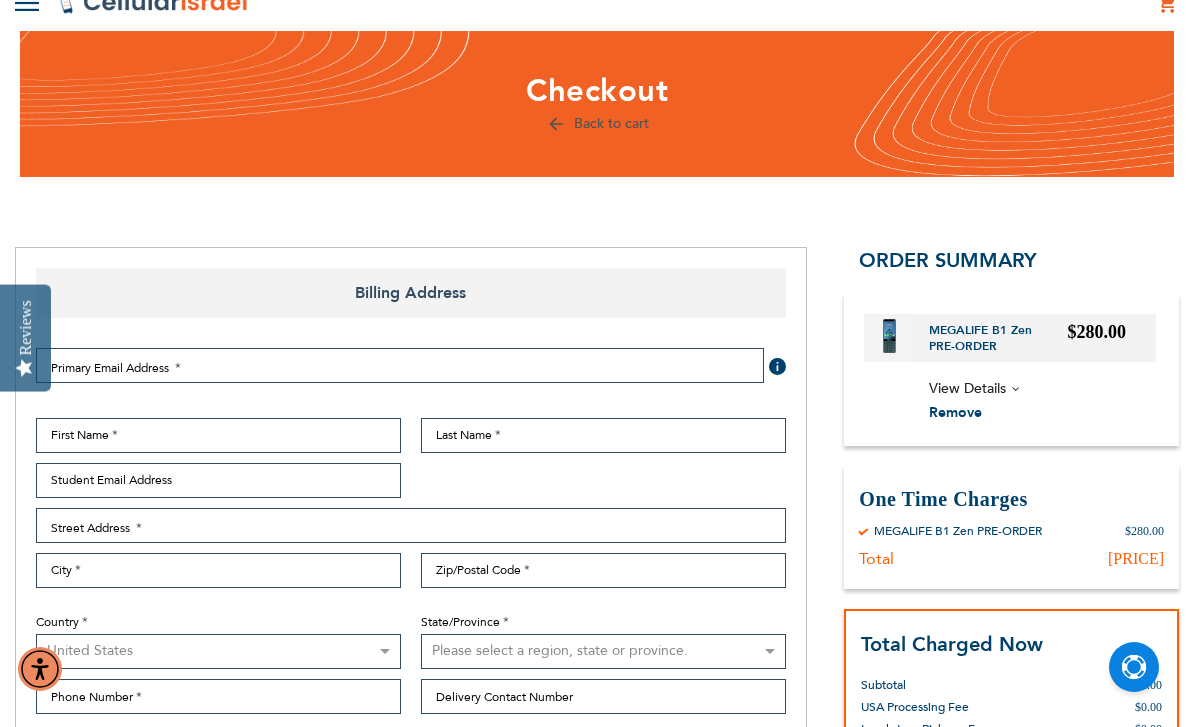 scroll, scrollTop: 70, scrollLeft: 0, axis: vertical 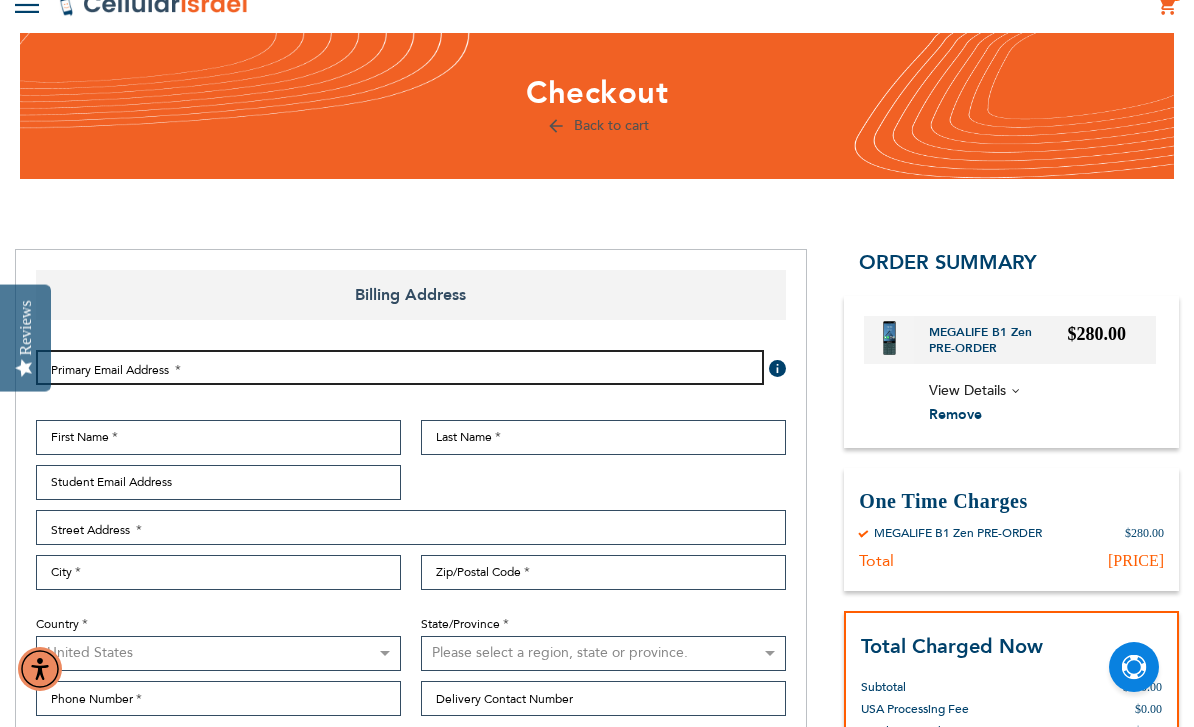 click on "Email Address" at bounding box center [400, 367] 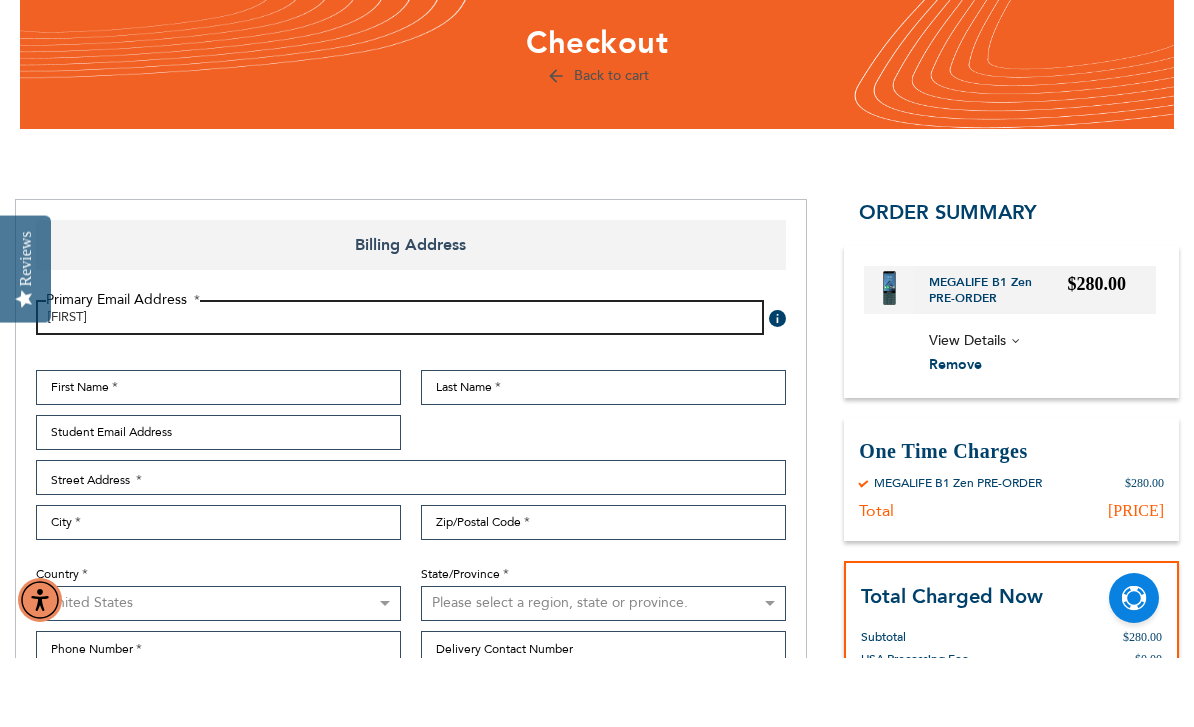 scroll, scrollTop: 85, scrollLeft: 0, axis: vertical 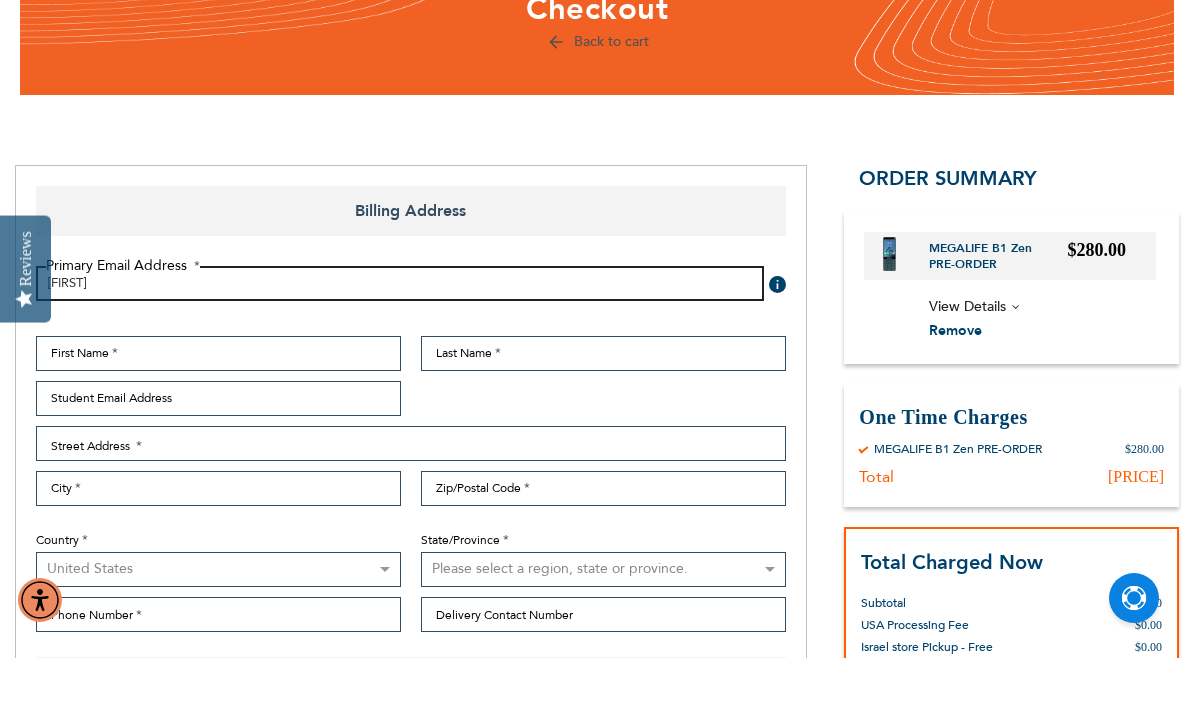 type on "[FIRST]" 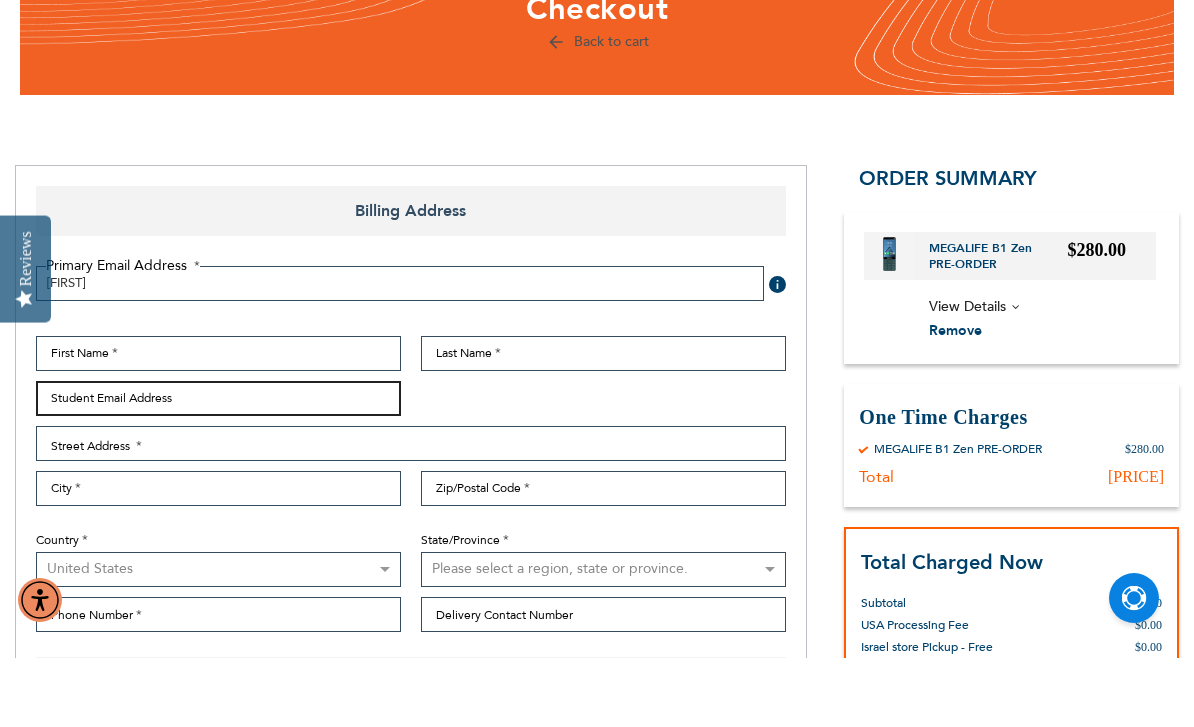 click on "Student Email Address" at bounding box center (218, 467) 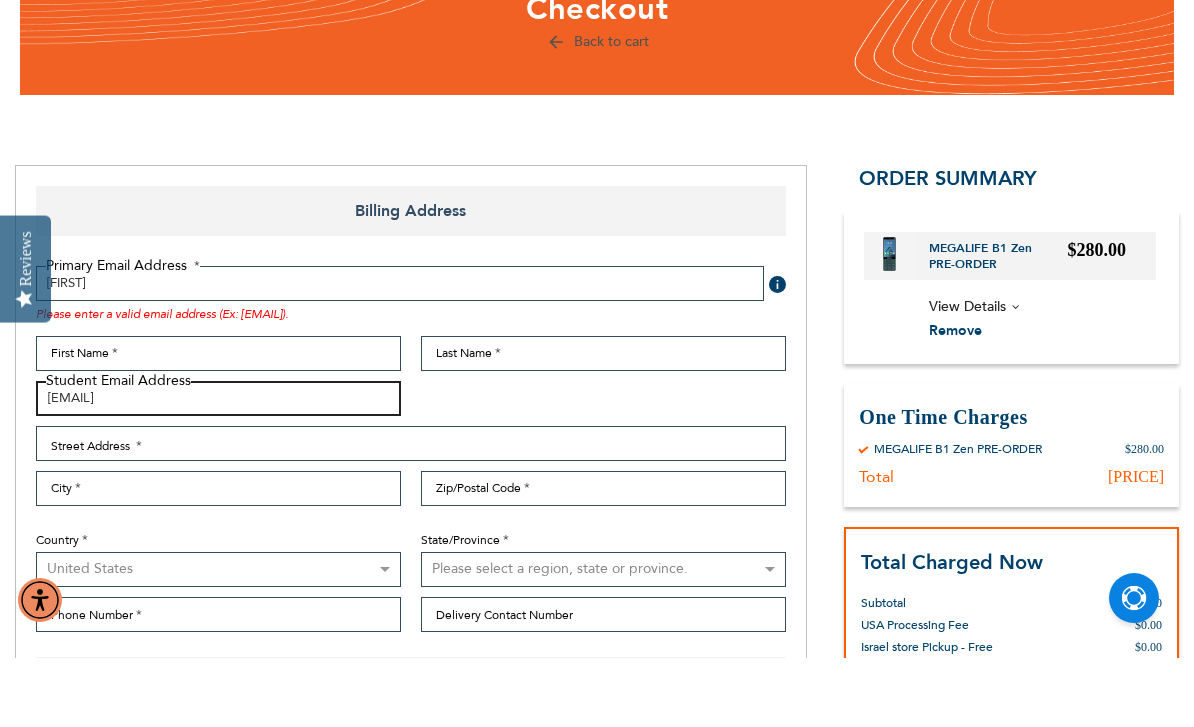 type on "[EMAIL]" 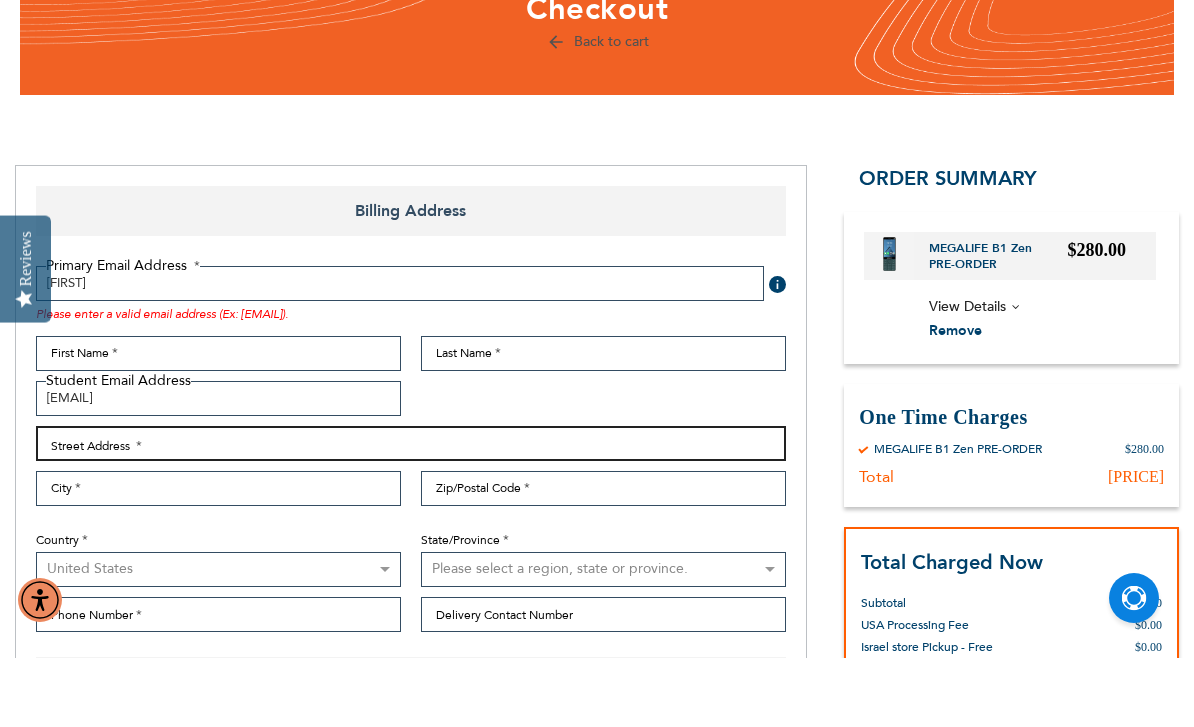 click on "Street Address: Line 1" at bounding box center (411, 512) 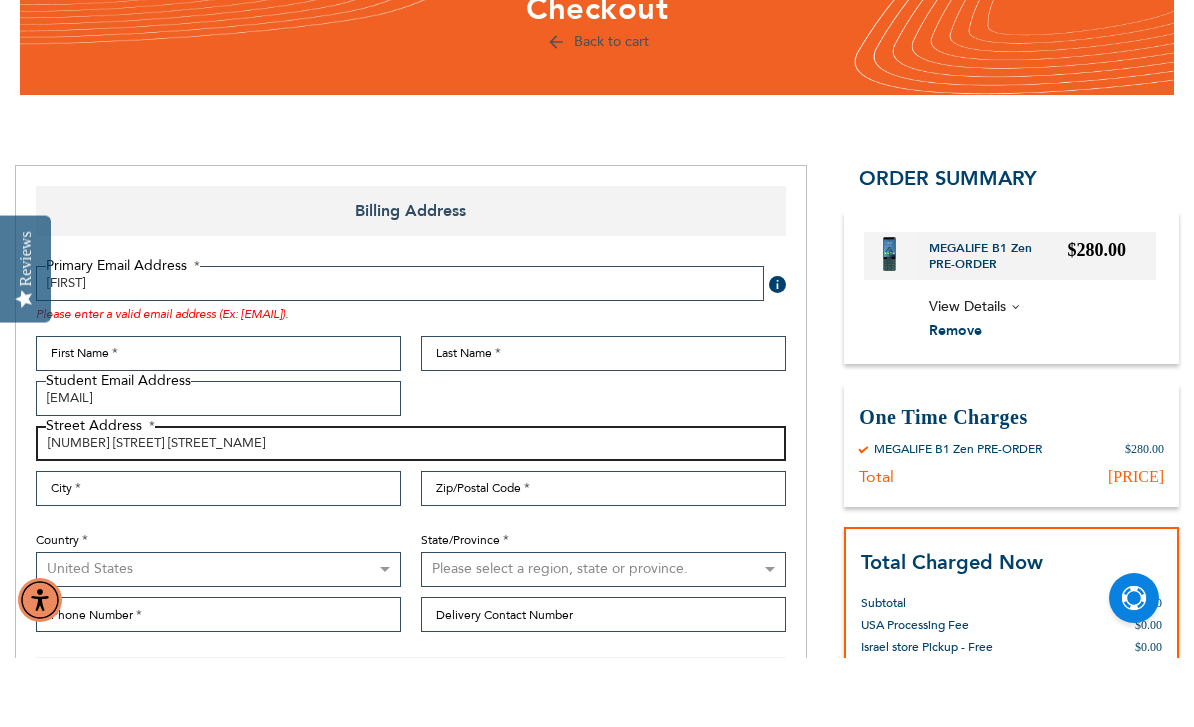 type on "[NUMBER] [STREET] [STREET_NAME]" 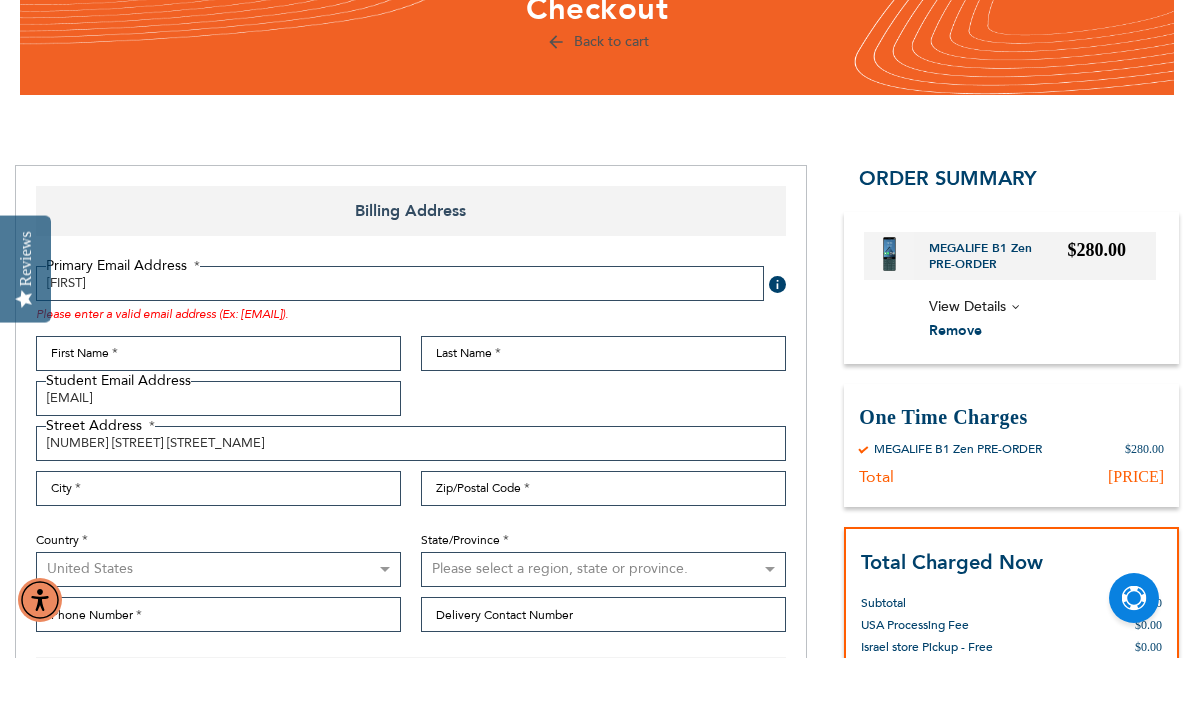 click on "View Details" at bounding box center [967, 375] 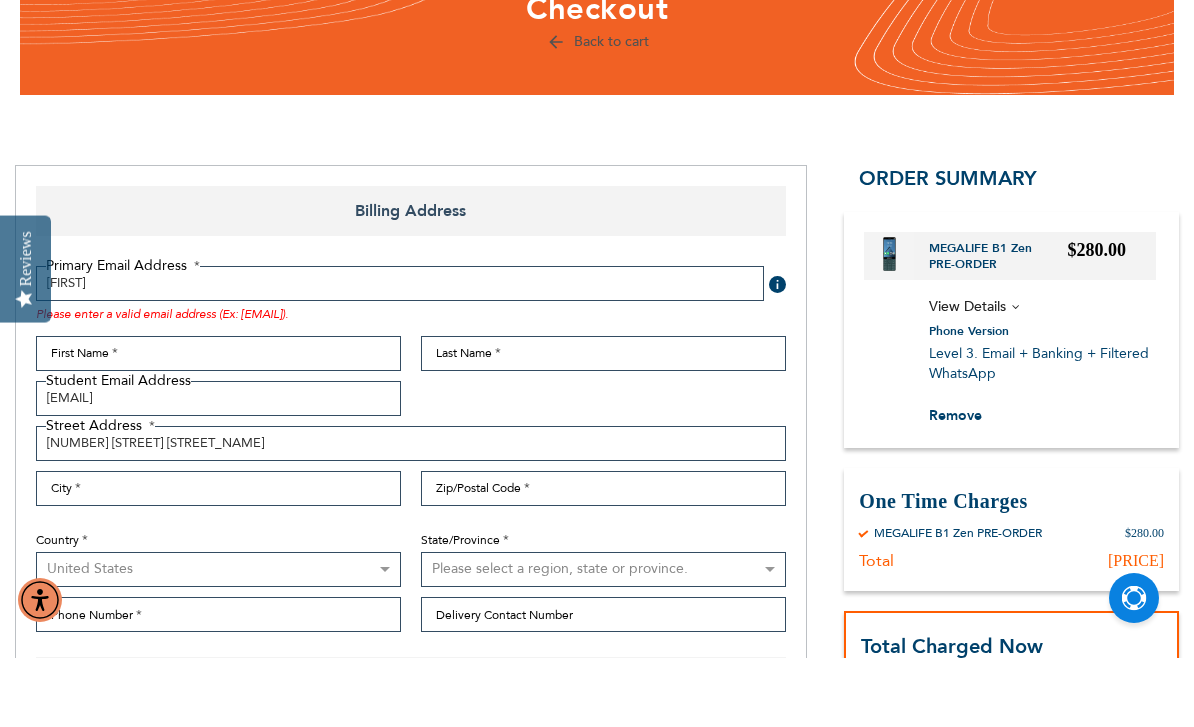 scroll, scrollTop: 155, scrollLeft: 0, axis: vertical 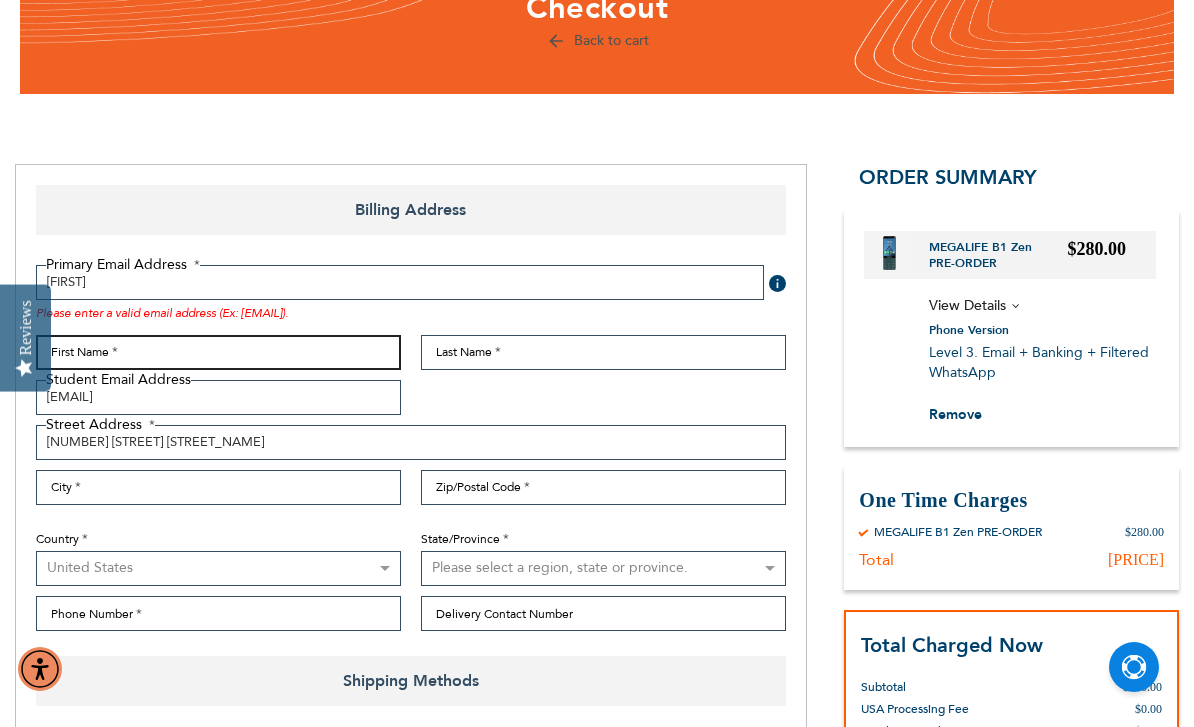 click on "First Name" at bounding box center [218, 352] 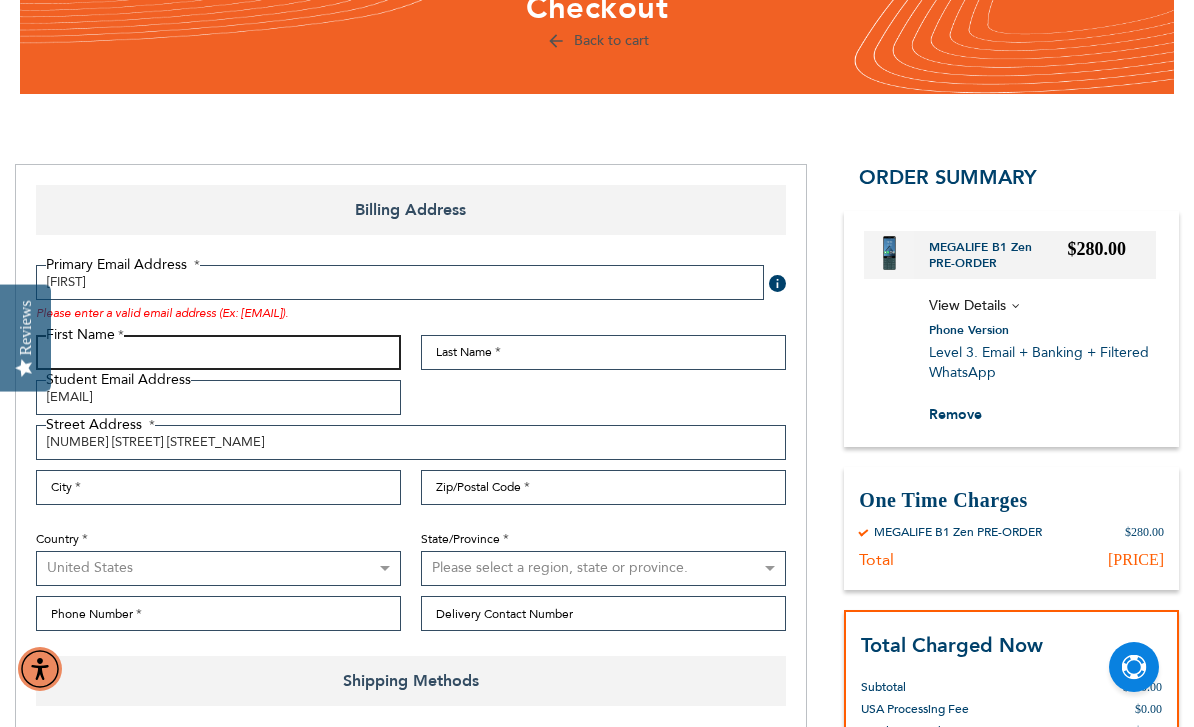 scroll, scrollTop: 154, scrollLeft: 0, axis: vertical 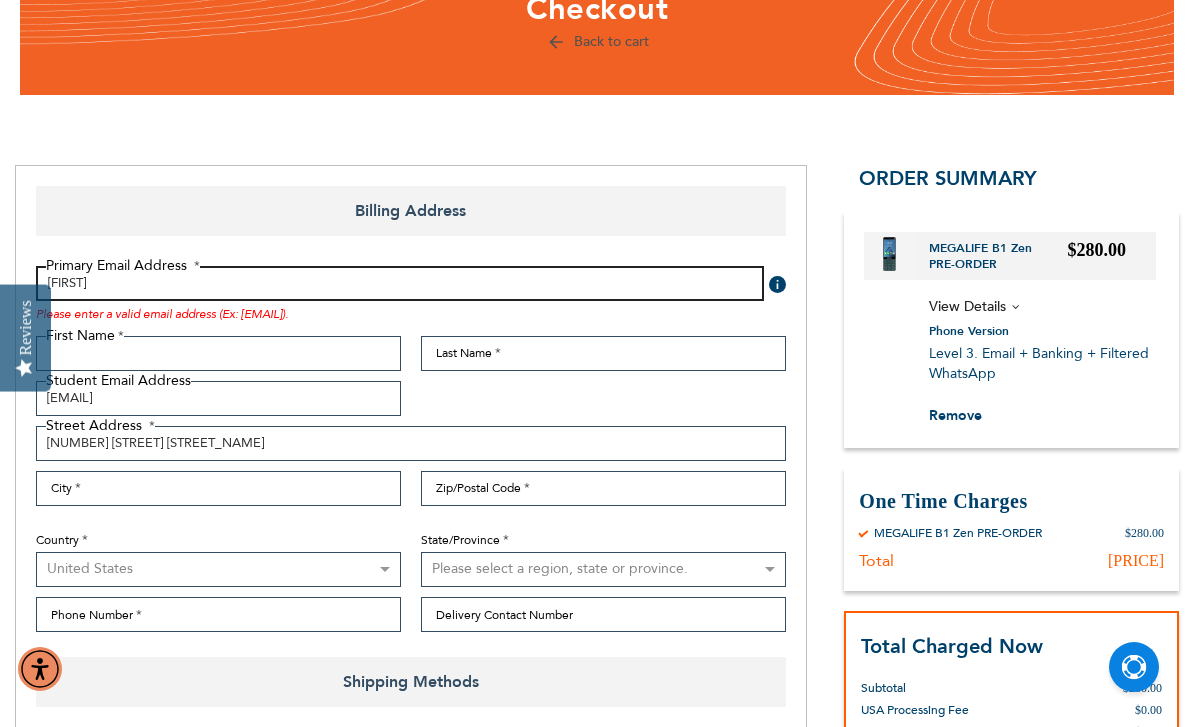 click on "[FIRST]" at bounding box center (400, 283) 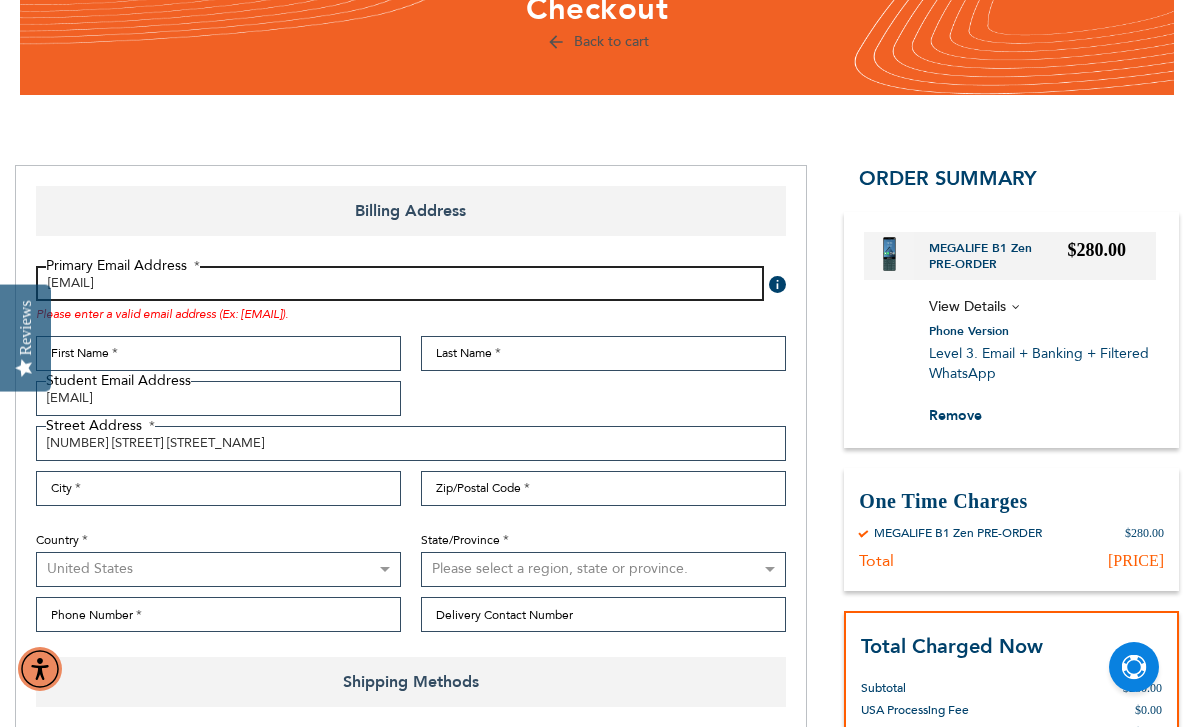 type on "[EMAIL]" 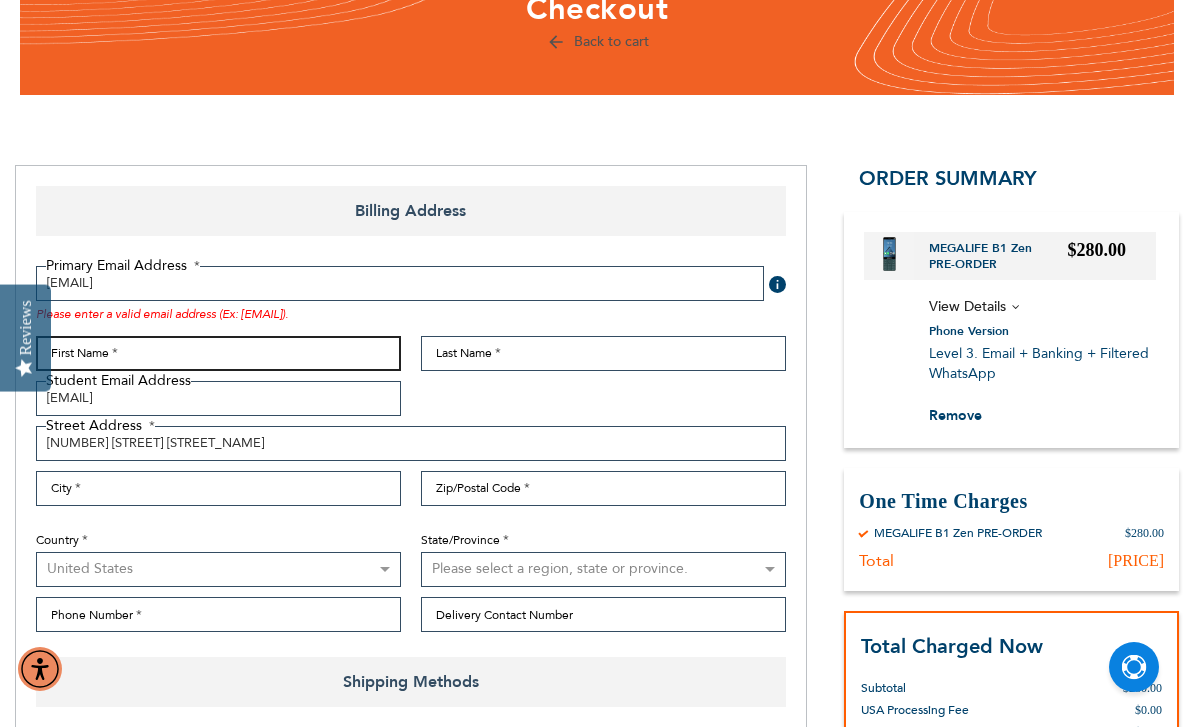 click on "First Name" at bounding box center [218, 353] 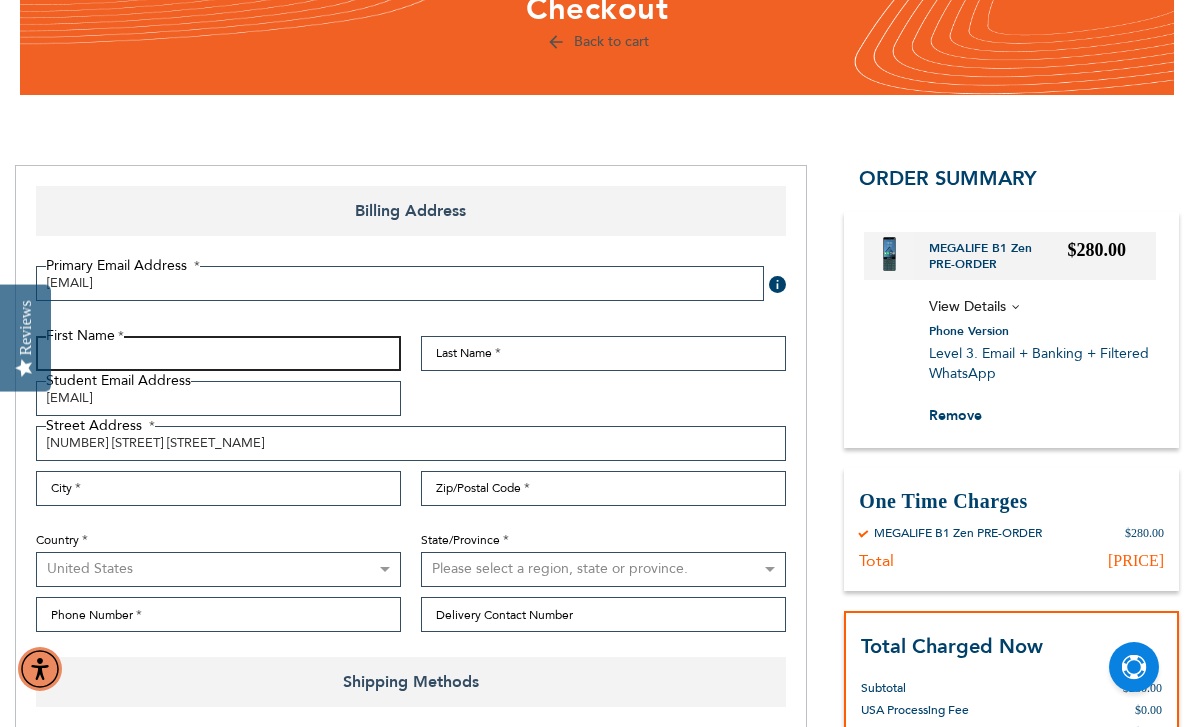 click on "First Name" at bounding box center (218, 353) 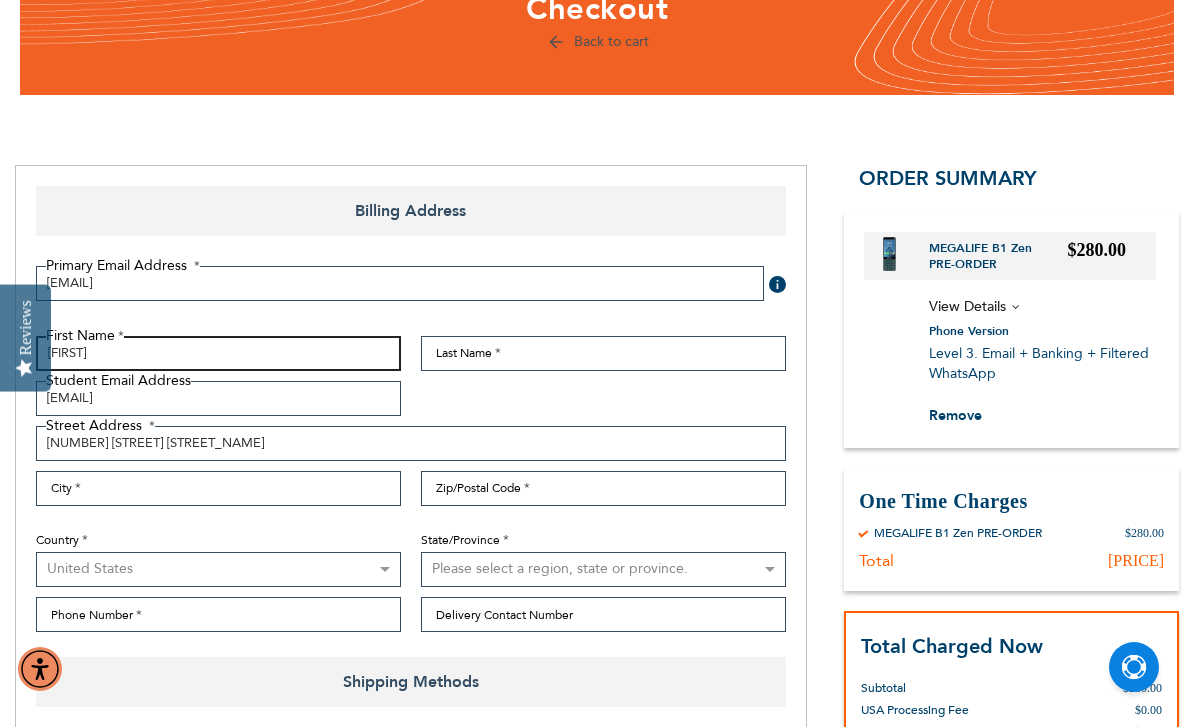 type on "[FIRST]" 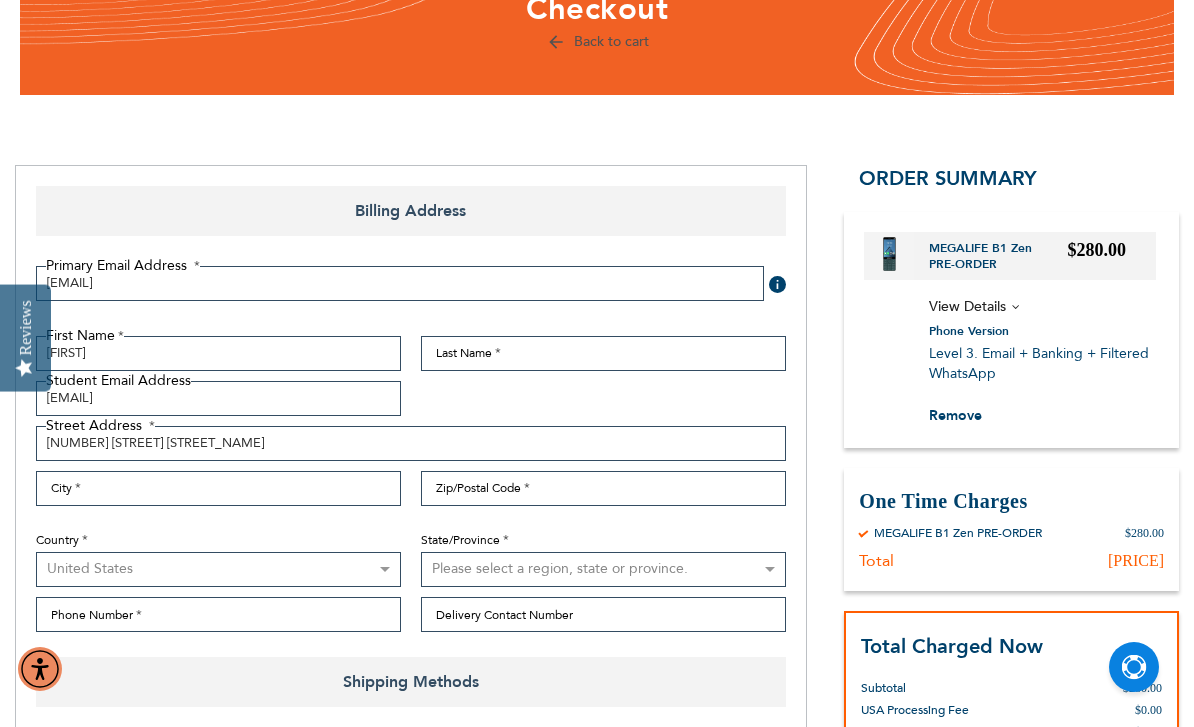 click on "Primary Email Address
Tooltip
We'll send your order confirmation here.
[EMAIL]
Click Here
Password
You already have an account with us. Sign in or continue as guest.
Login
Forgot Your Password?" at bounding box center (411, 301) 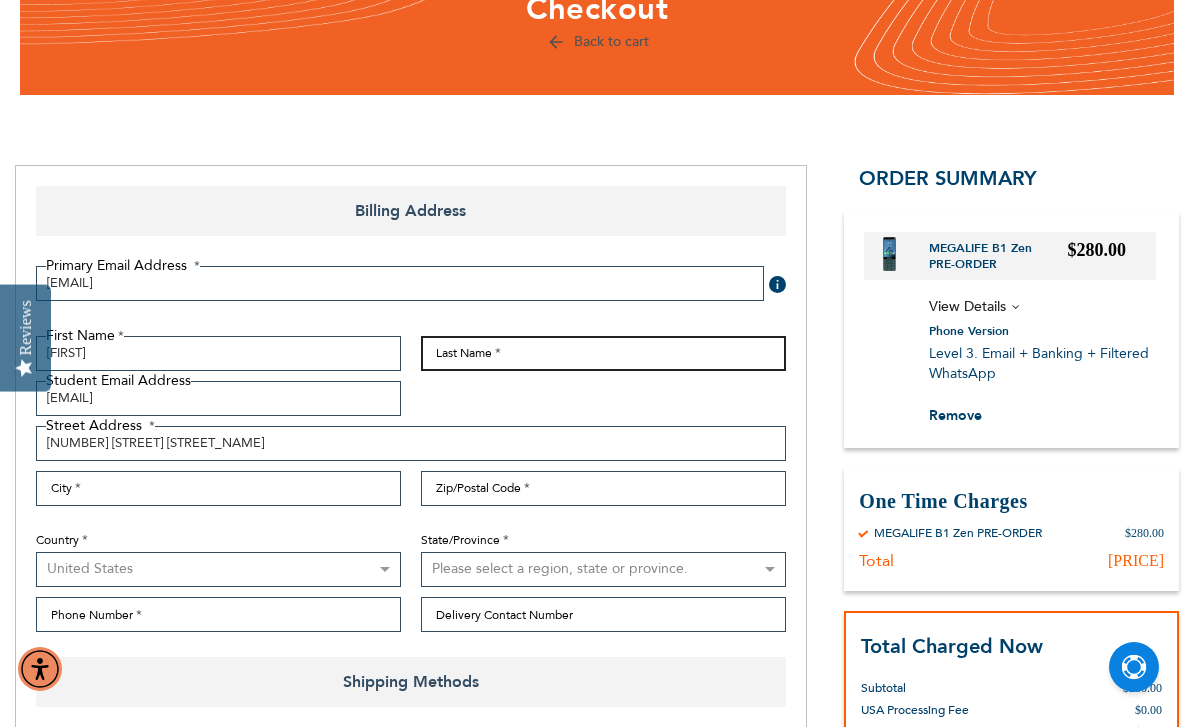 click on "Last Name" at bounding box center [603, 353] 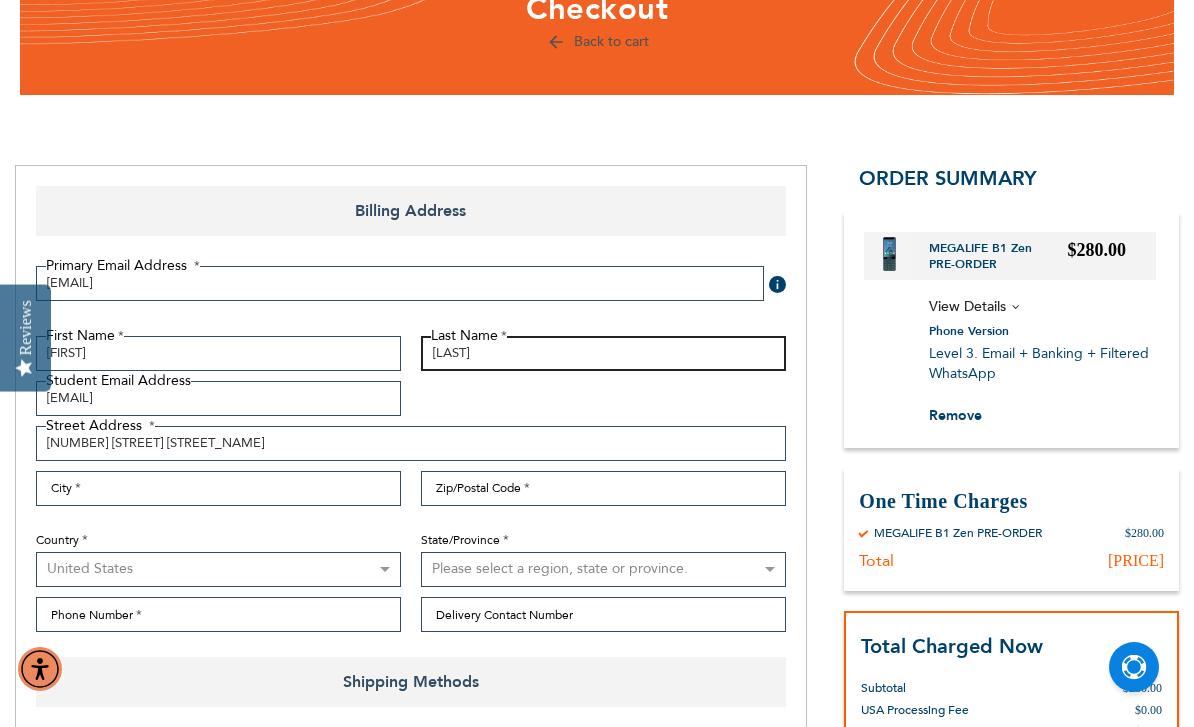 type on "[LAST]" 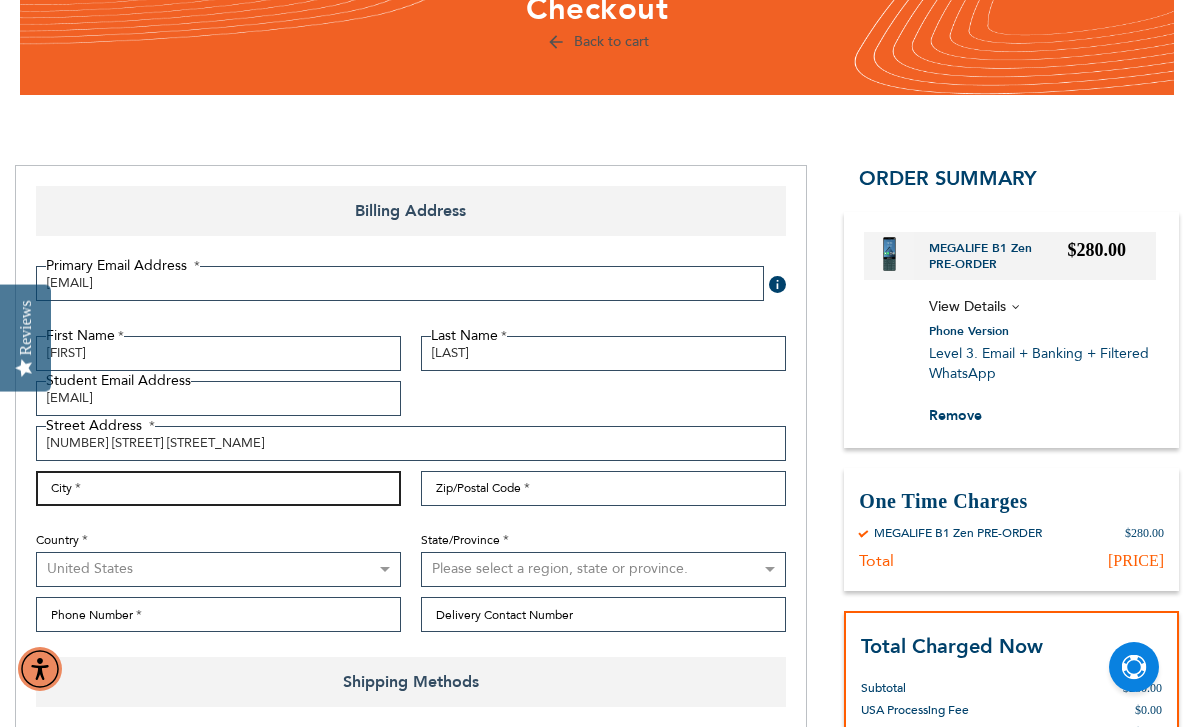 click on "City" at bounding box center (218, 488) 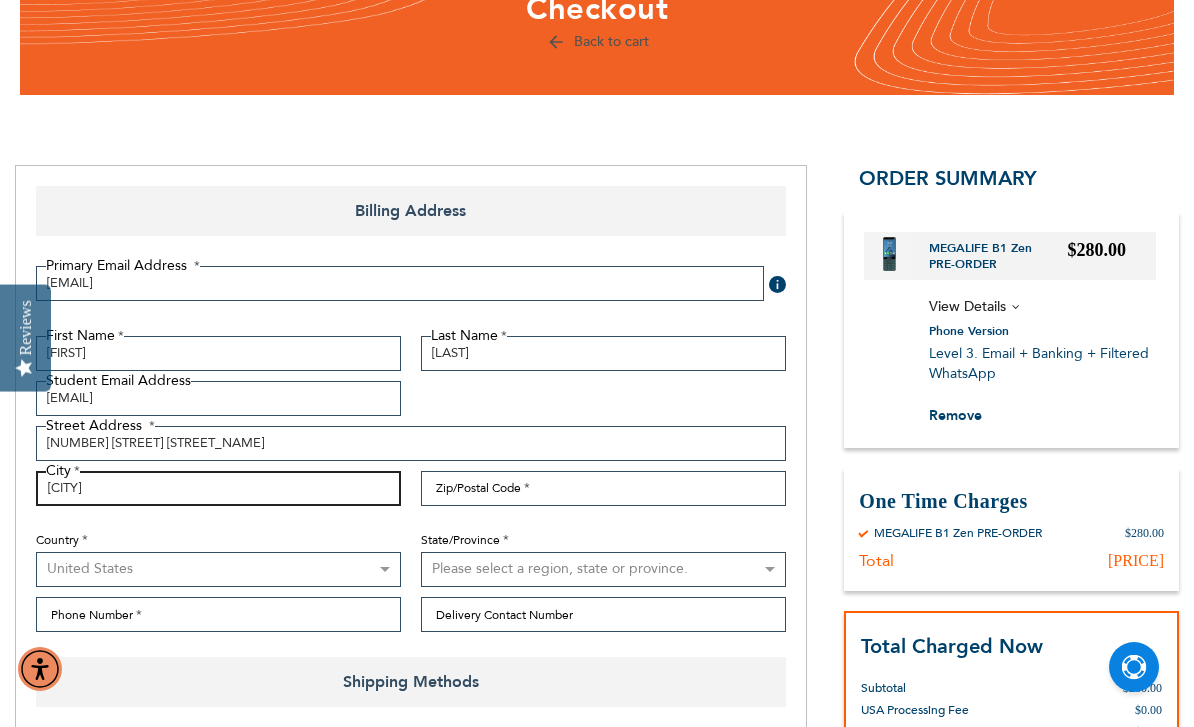 type on "[CITY]" 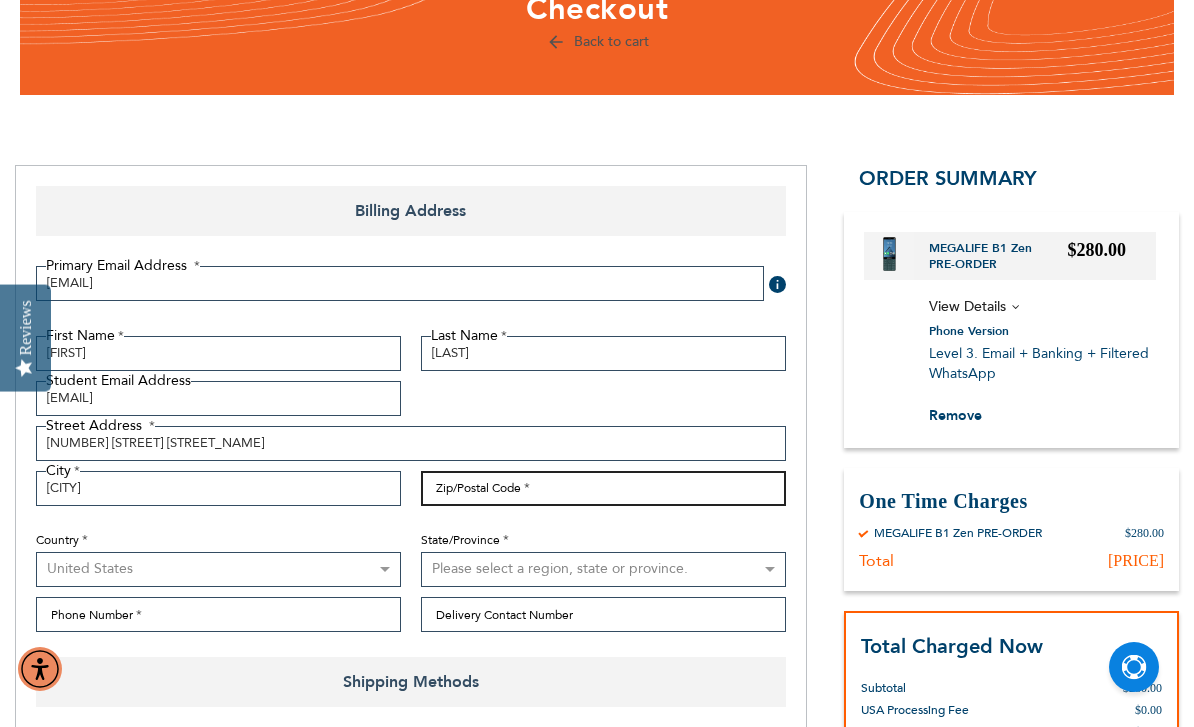 click on "Zip/Postal Code" at bounding box center (603, 488) 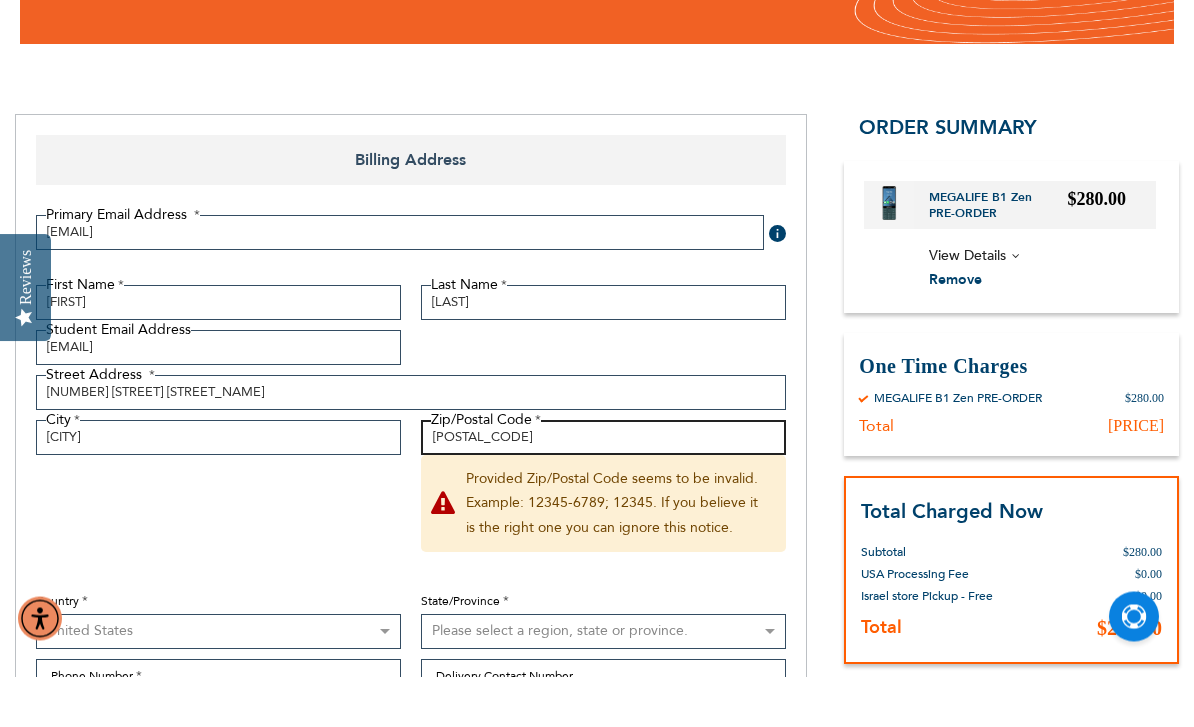 scroll, scrollTop: 165, scrollLeft: 0, axis: vertical 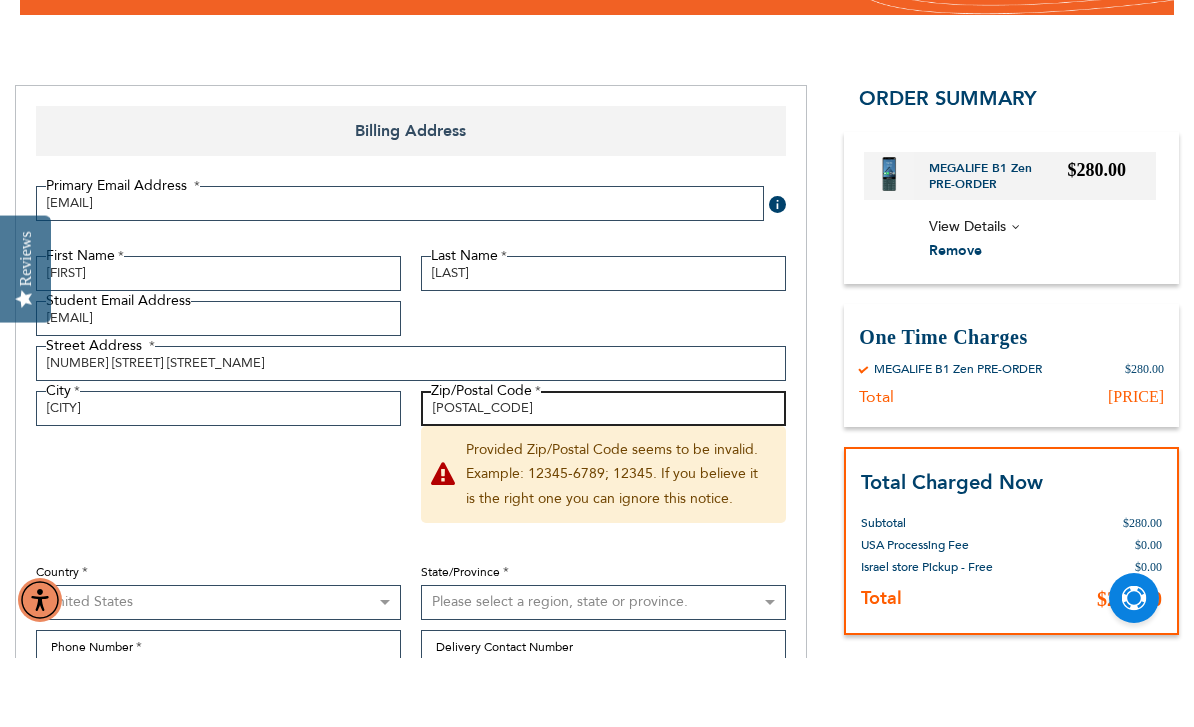 type on "[POSTAL_CODE]" 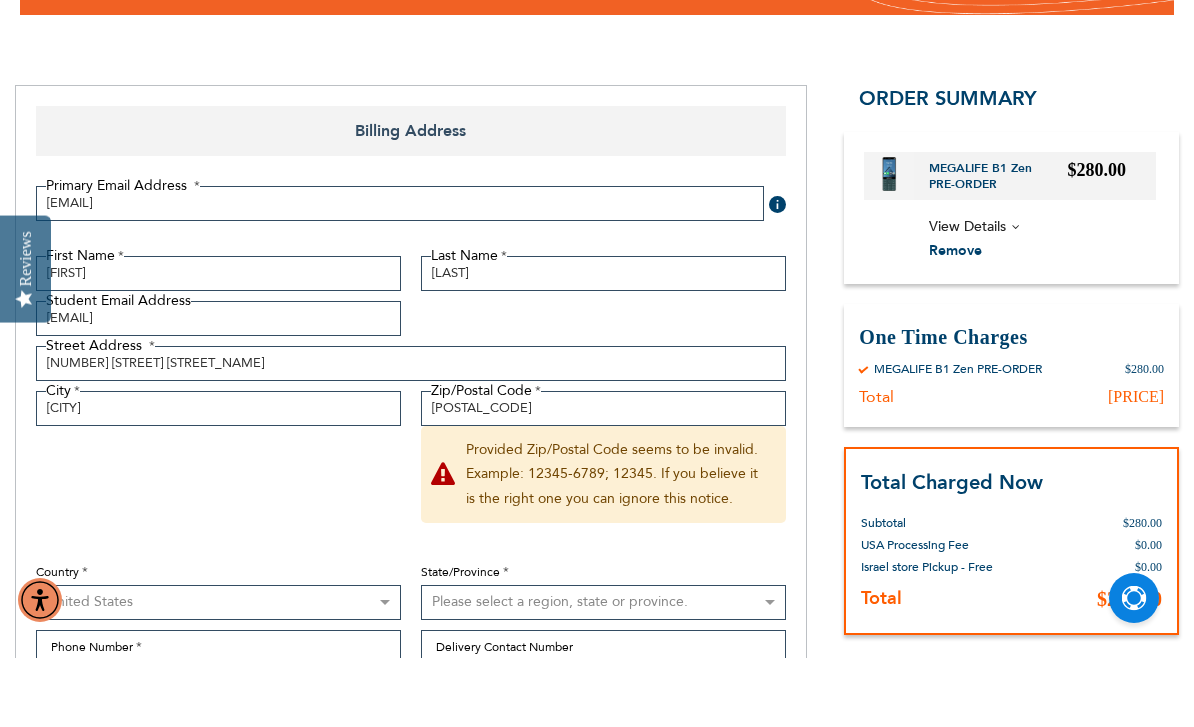 click on "Australia Austria Belgium Brazil Canada Czechia Denmark Finland France Germany Gibraltar Greece Greenland Hungary Iceland Ireland Israel Italy Mexico South Africa Sweden Switzerland United Kingdom United States" at bounding box center [218, 671] 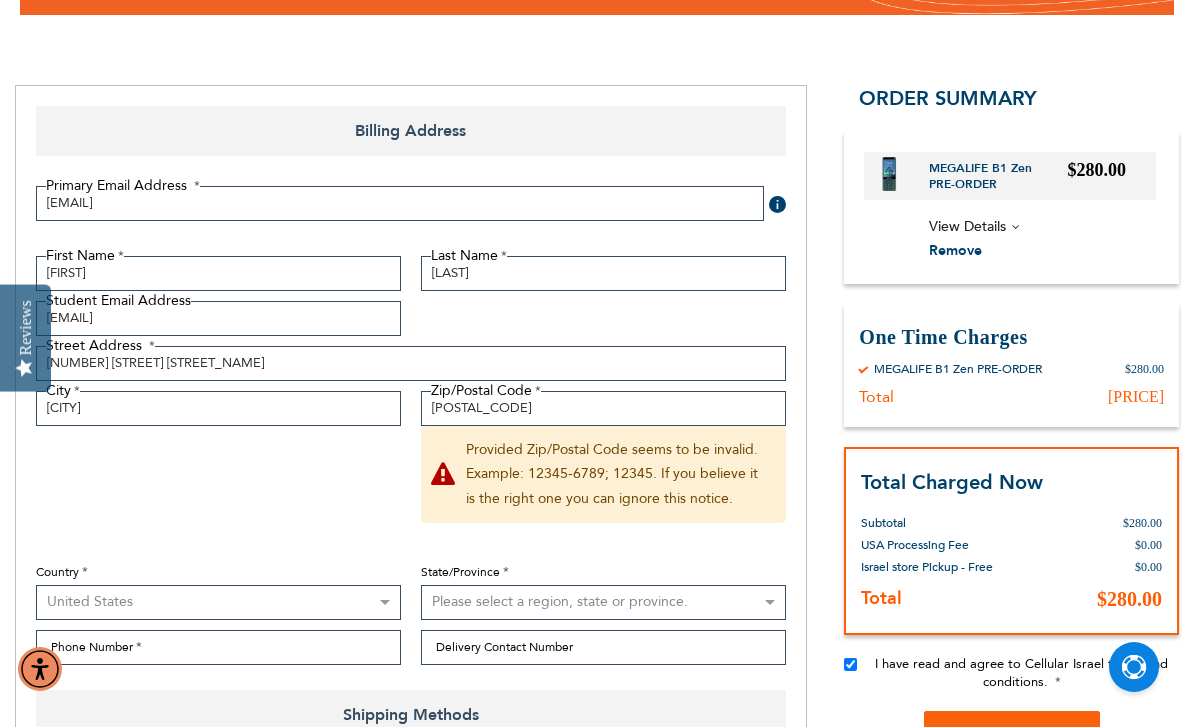 select on "[COUNTRY]" 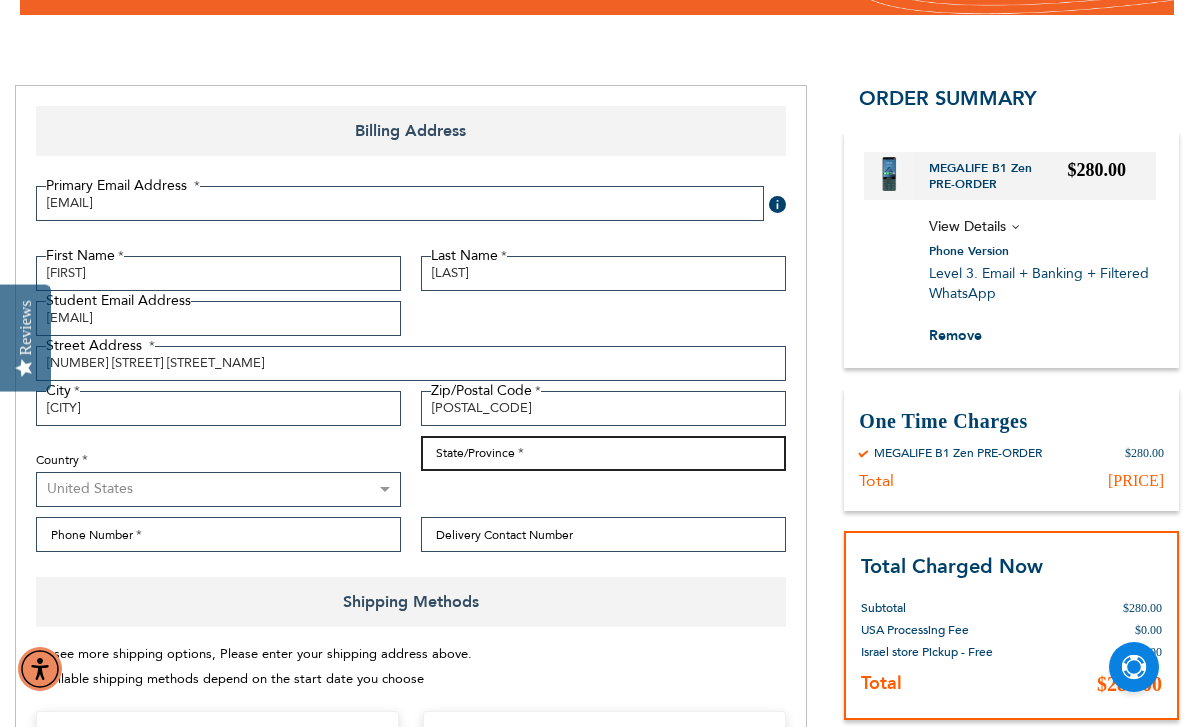 click on "State/Province" at bounding box center (603, 453) 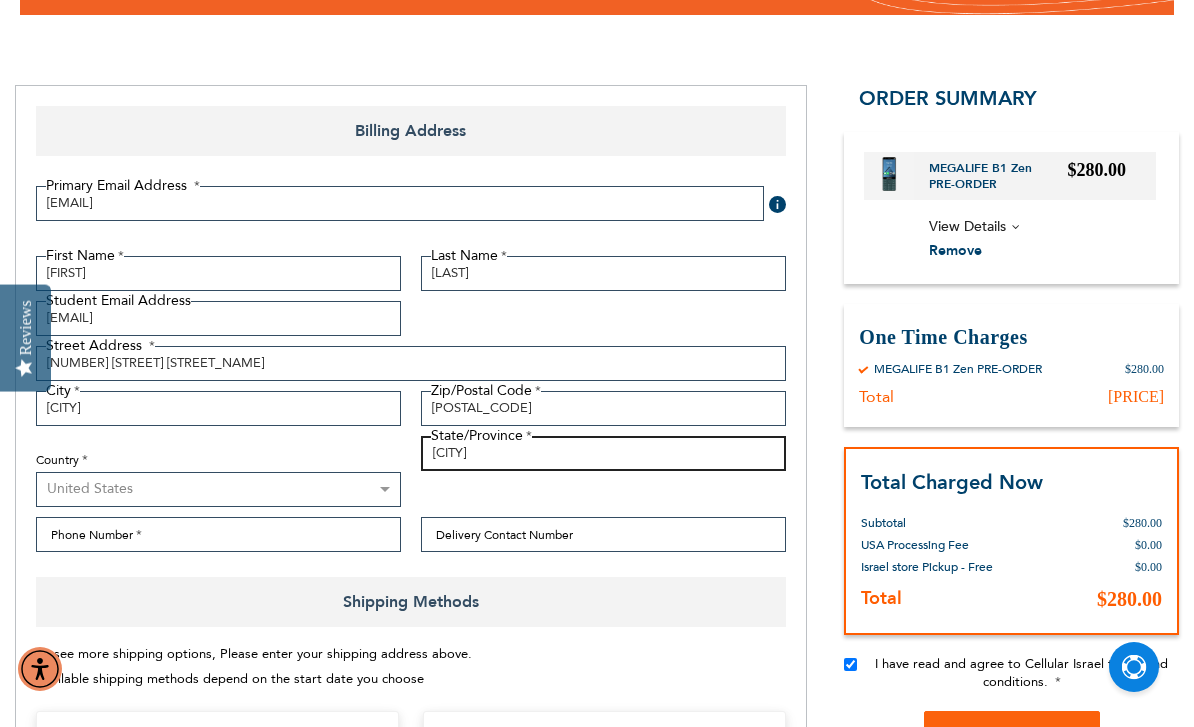 type on "[CITY]" 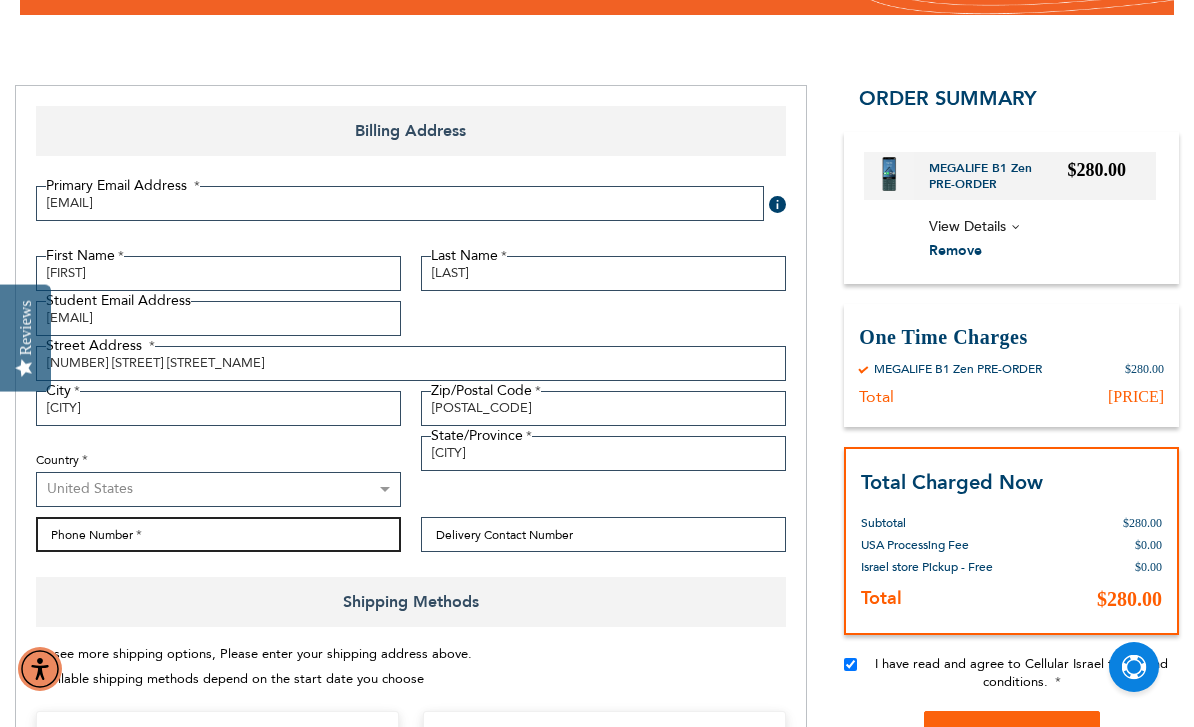 click on "Phone Number" at bounding box center (218, 534) 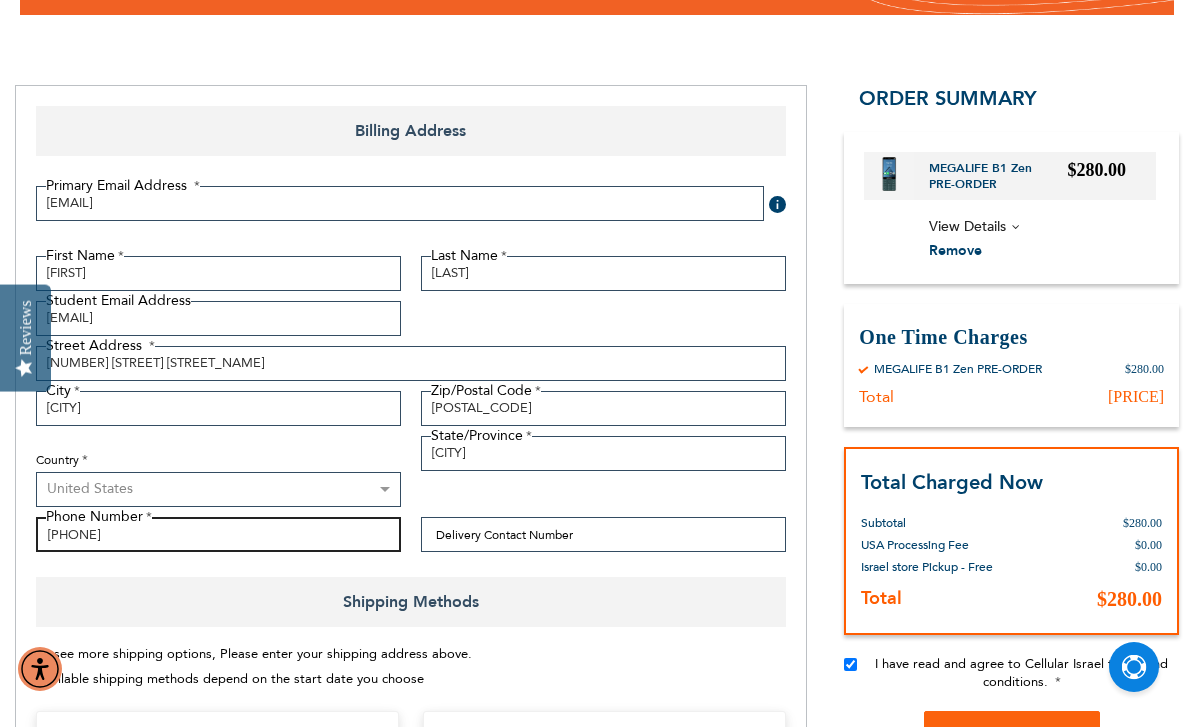 type on "[PHONE]" 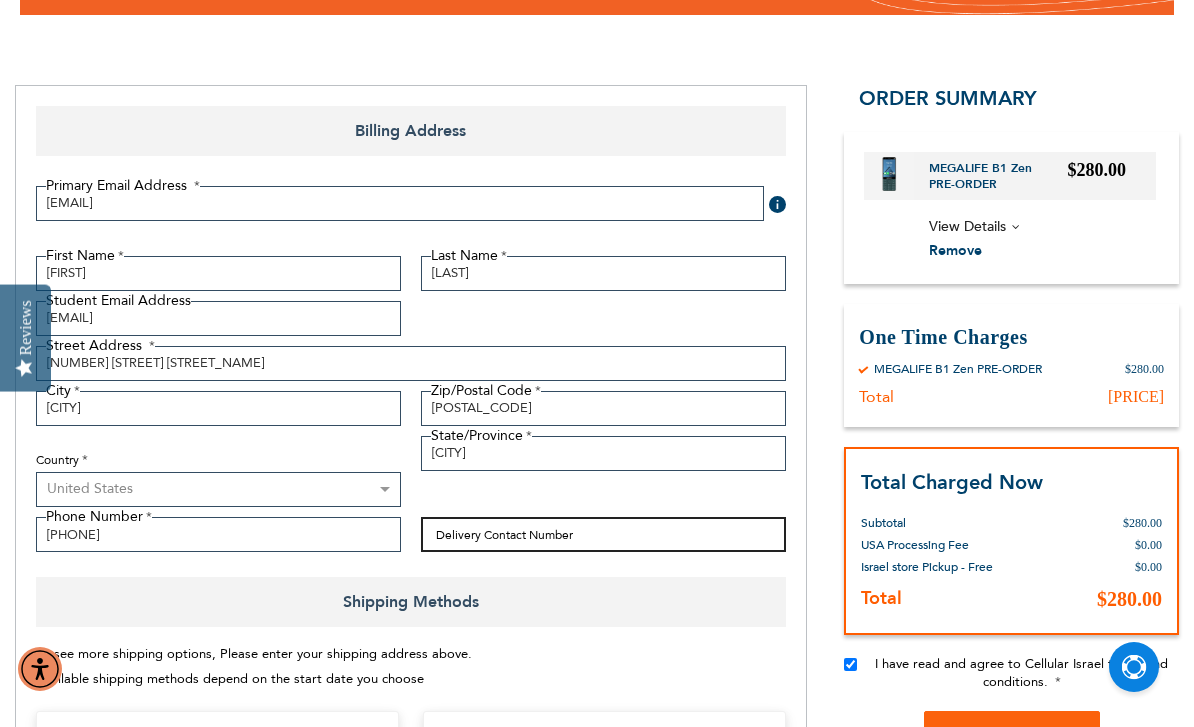 click on "Delivery Contact Number" at bounding box center (603, 534) 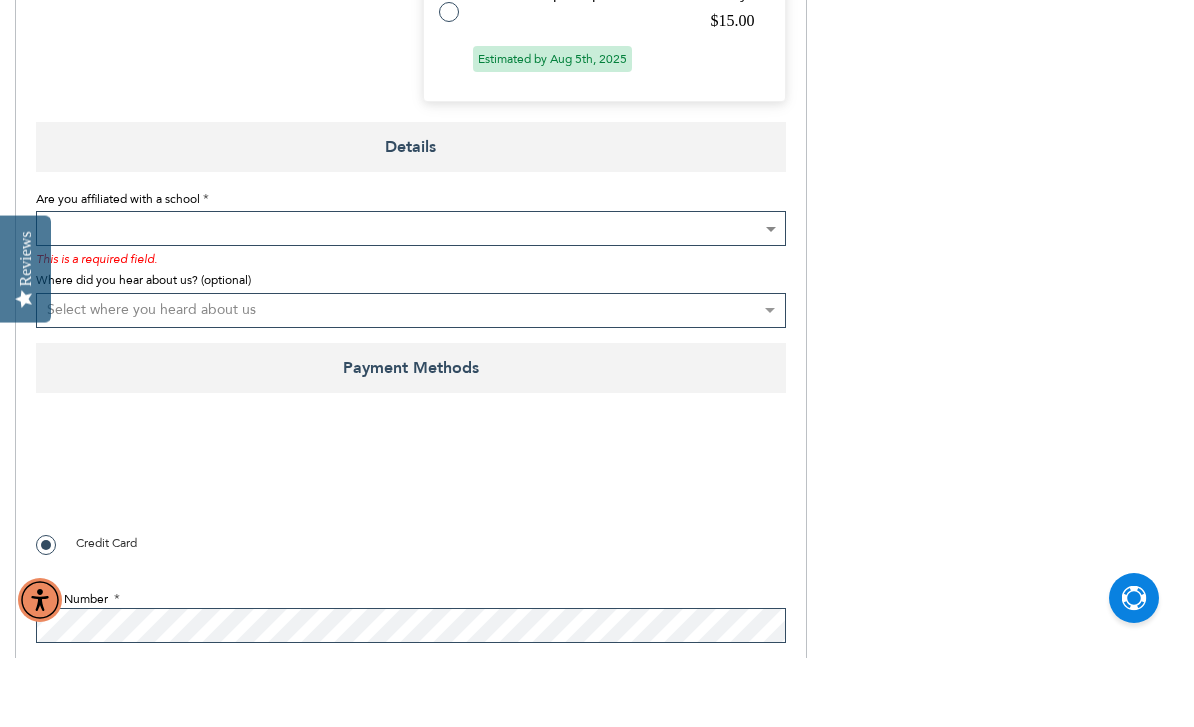 scroll, scrollTop: 1429, scrollLeft: 0, axis: vertical 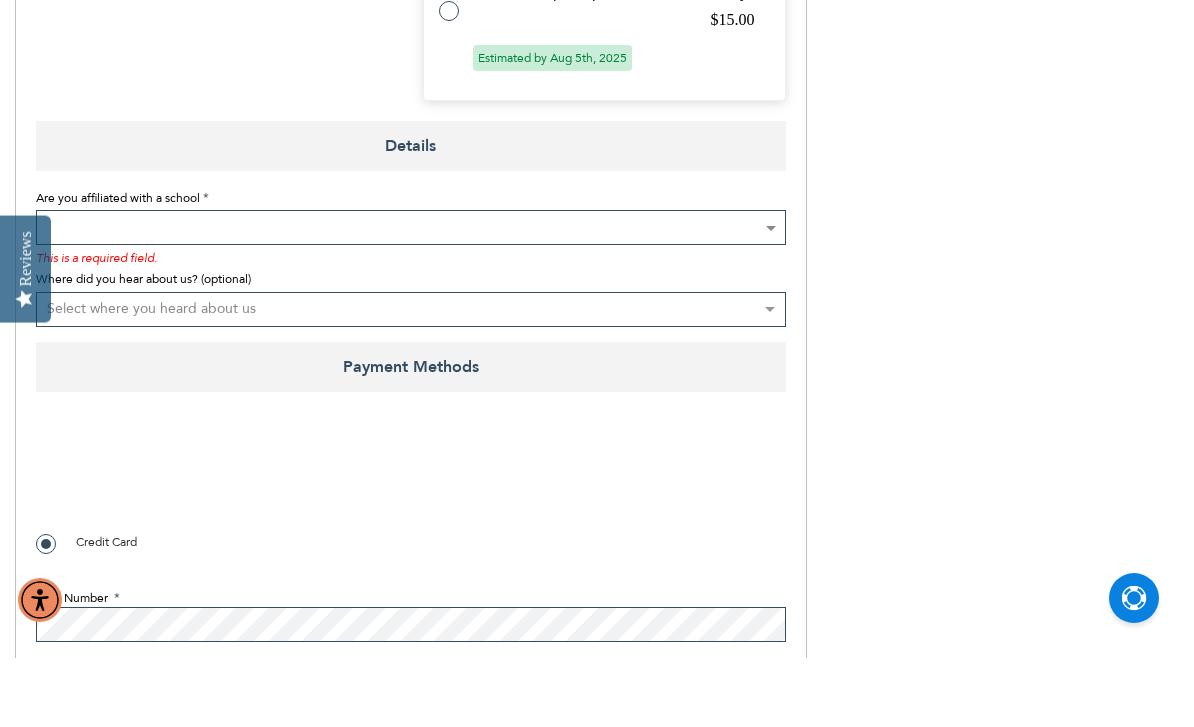type on "[PHONE]" 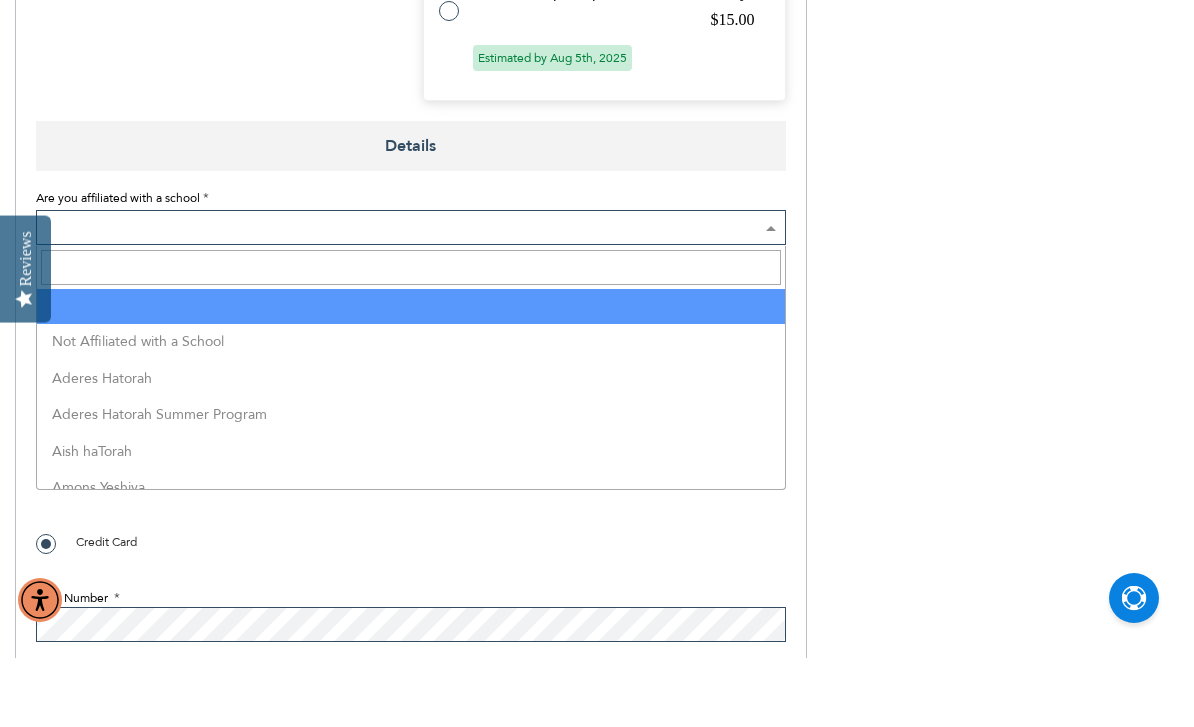 scroll, scrollTop: 1499, scrollLeft: 0, axis: vertical 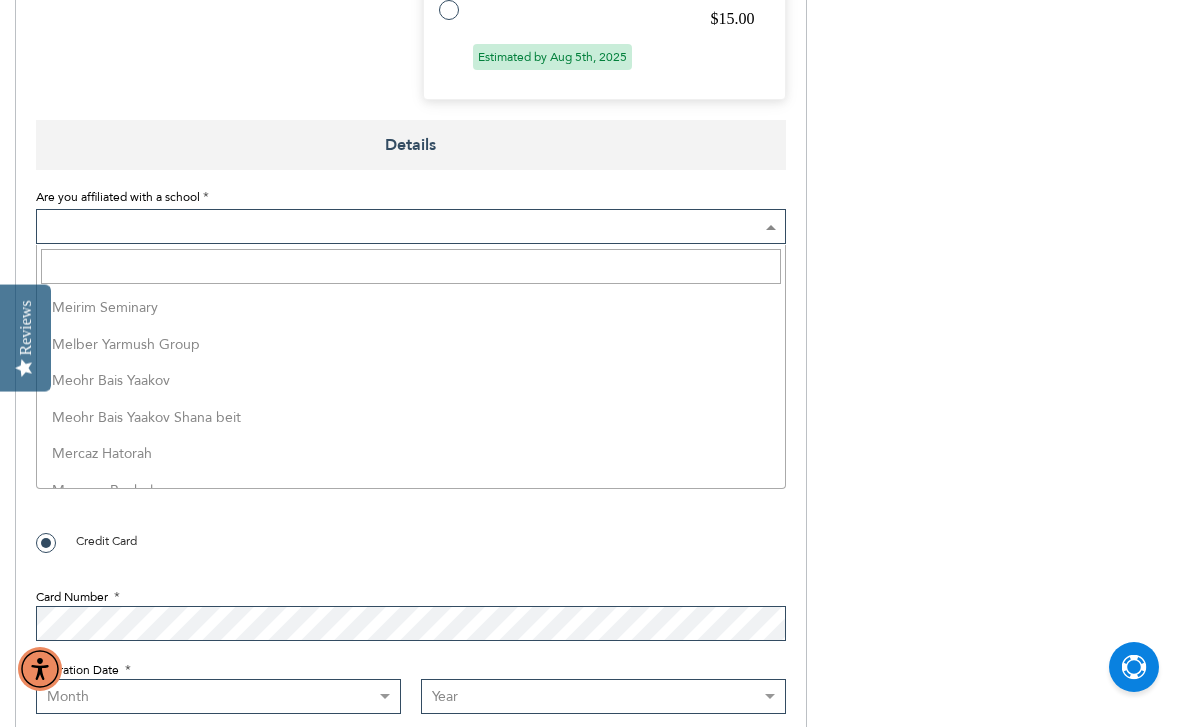 select on "[NUMBER]" 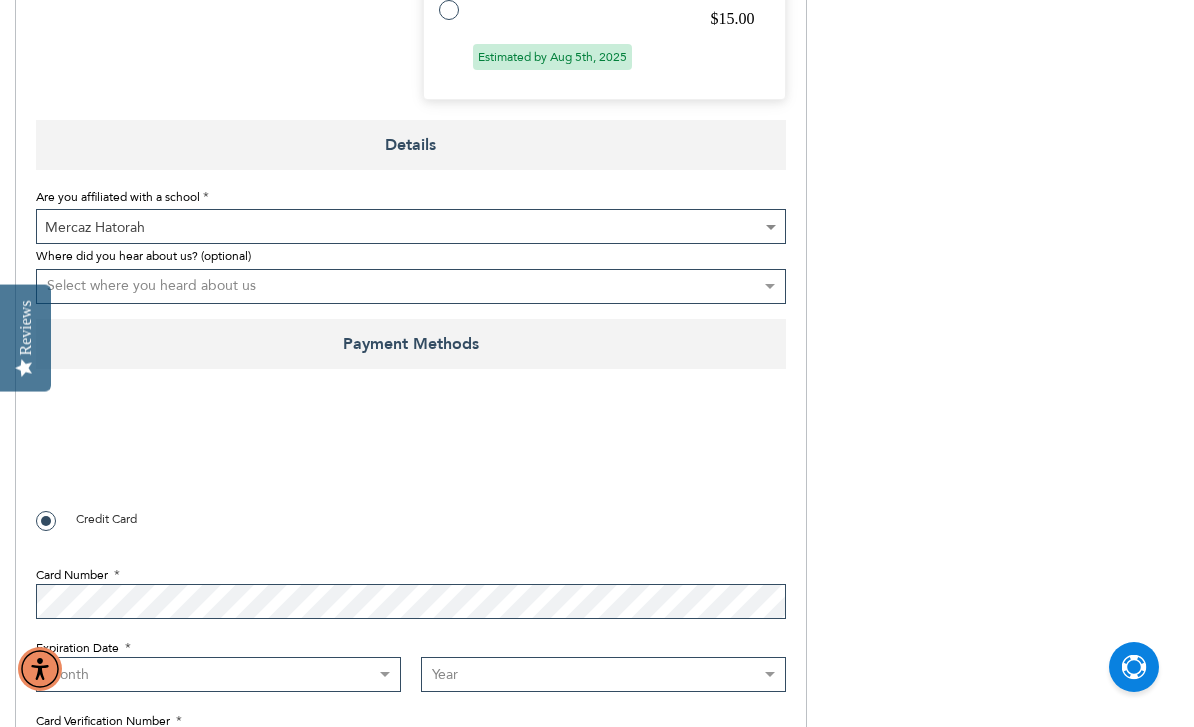 click on "Select where you heard about us Existing Customer Friend Other School/Group BP Kol Bramah Echo Torah Times Kol Haolam Kosher Trip Adviser bestfone ShukiPhone Kesher Cellular Nati Samet Planet Cell BP Graphics Newcomers Guide Kesher Cellular HCC Pen Masa Umatan Ezras Achim calendar Lakewood Directory Hamodia Online Yeshiva store Vacation Jerusalem Gedalya Berlin Best Sim Nati Jewish Pocket Guide Jewish Business Directory Whats Doing in Waterbury Mrs. Libby Cohen Best Sim Online Search Lebovitz Gilbert Chaim Perlow Shimmy Birnhack Nefesh Bnefesh" at bounding box center (411, 286) 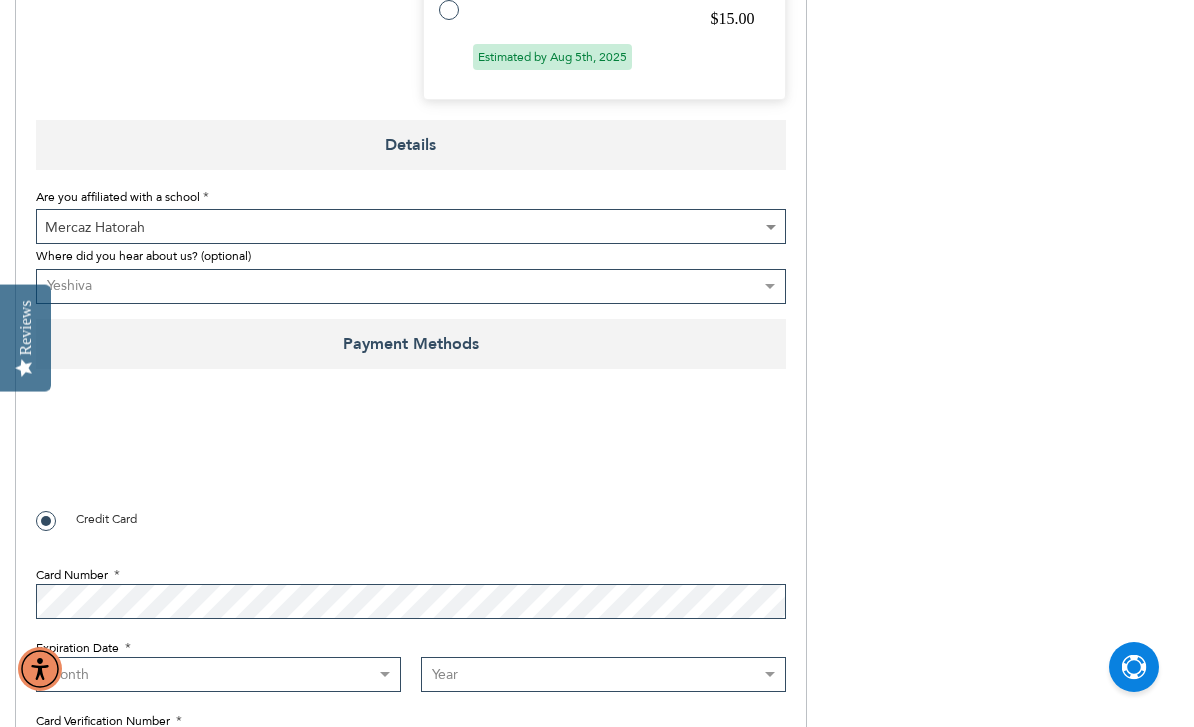 checkbox on "true" 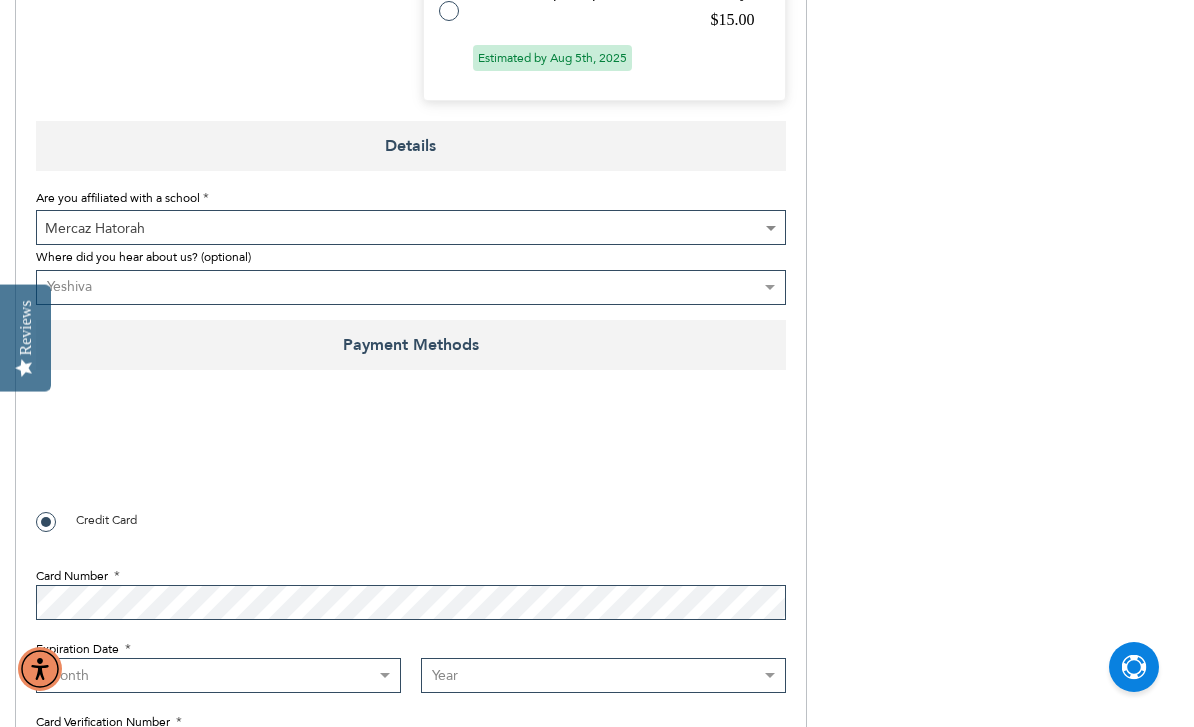 click on "Month 01 - January 02 - February 03 - March 04 - April 05 - May 06 - June 07 - July 08 - August 09 - September 10 - October 11 - November 12 - December" at bounding box center (218, 675) 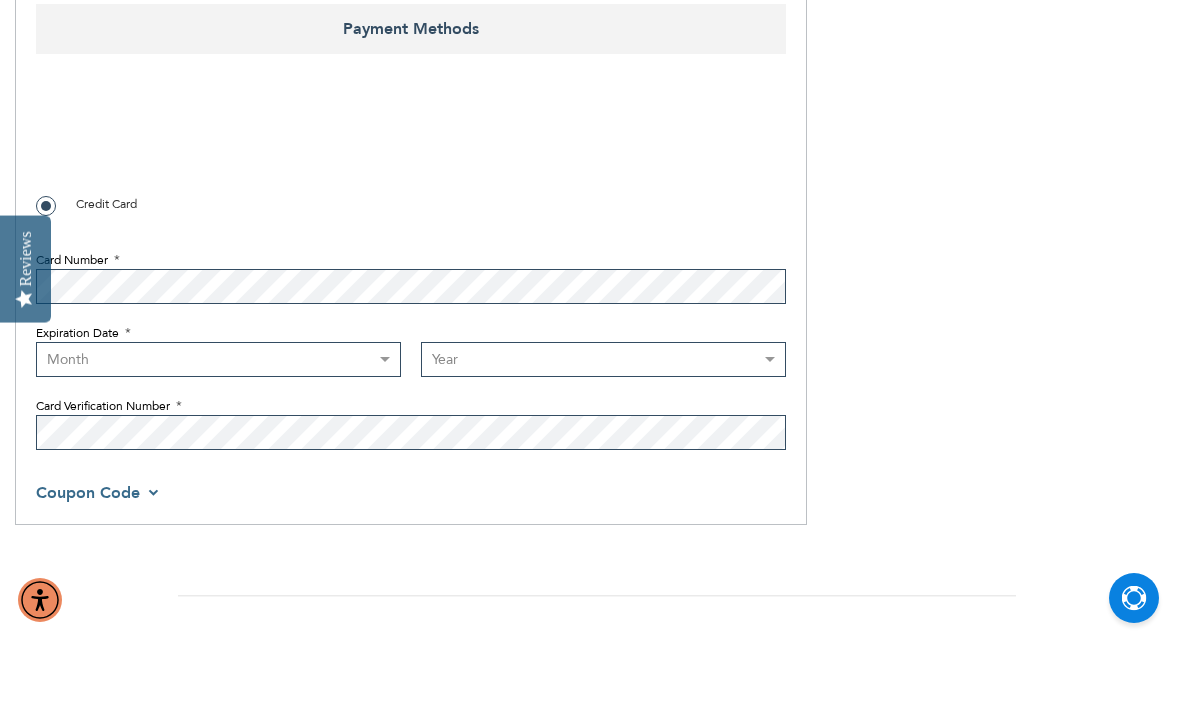 scroll, scrollTop: 1815, scrollLeft: 0, axis: vertical 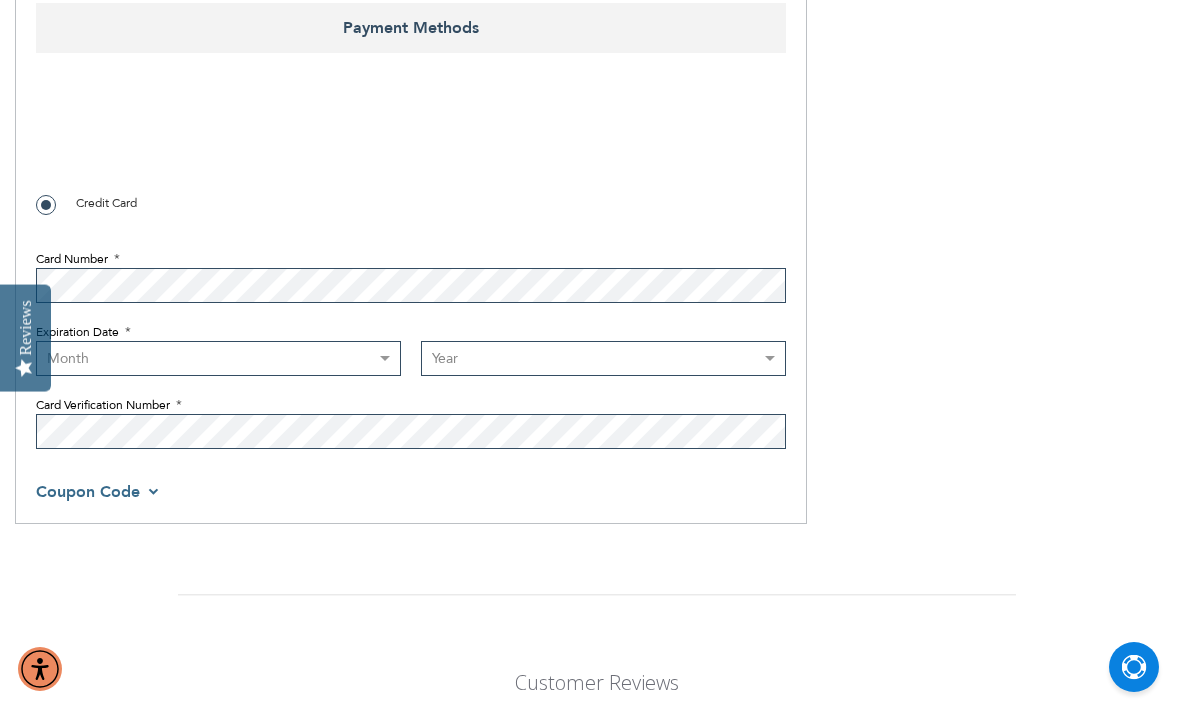 select on "3" 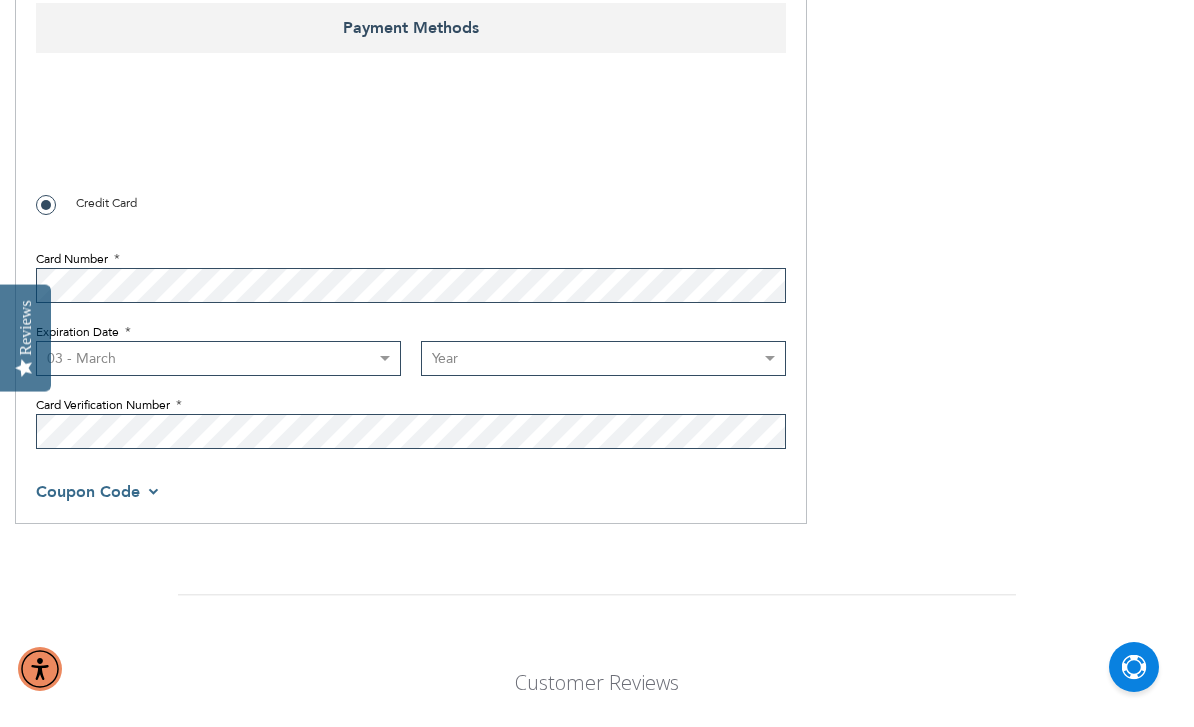 click on "Year 2025 2026 2027 2028 2029 2030 2031 2032 2033 2034 2035 2036 2037 2038 2039 2040" at bounding box center [603, 358] 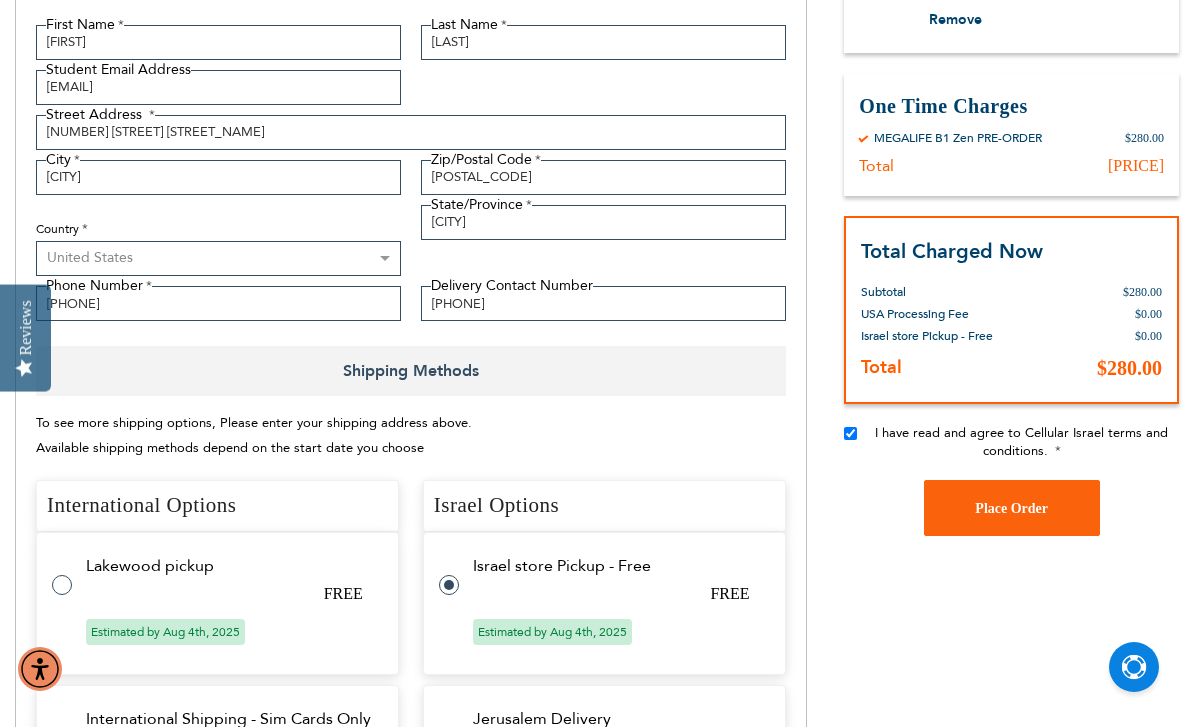 scroll, scrollTop: 464, scrollLeft: 0, axis: vertical 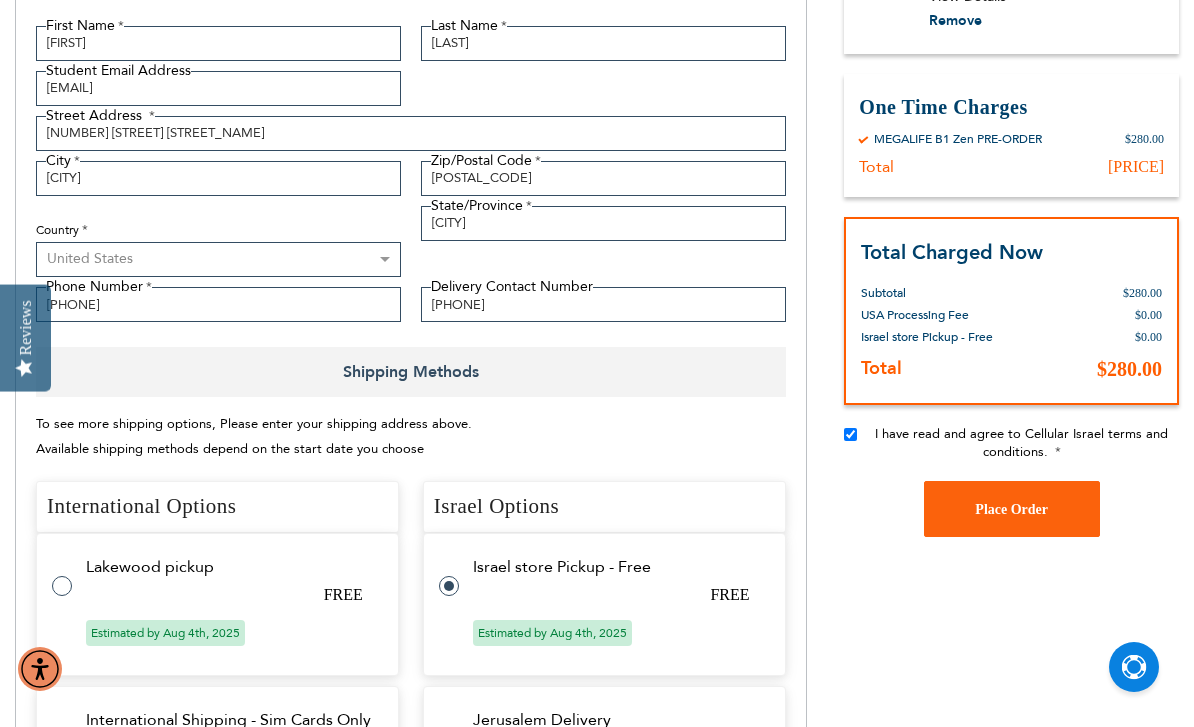click on "Place Order" at bounding box center (1011, 509) 